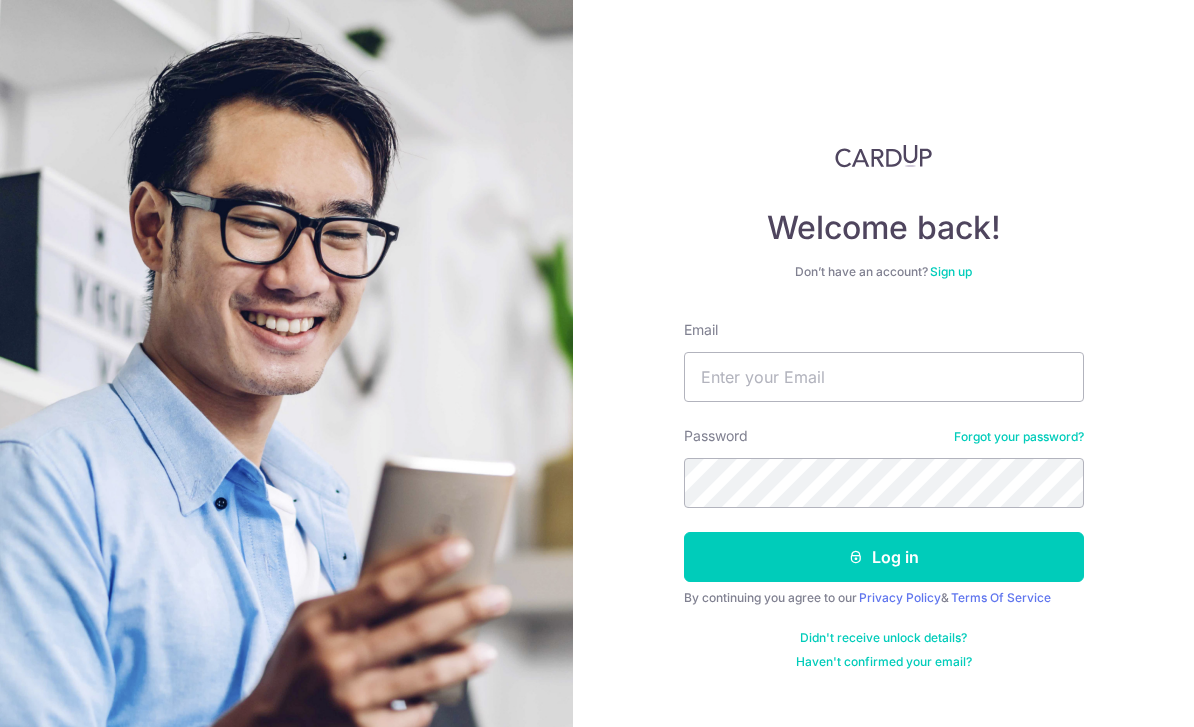 scroll, scrollTop: 0, scrollLeft: 0, axis: both 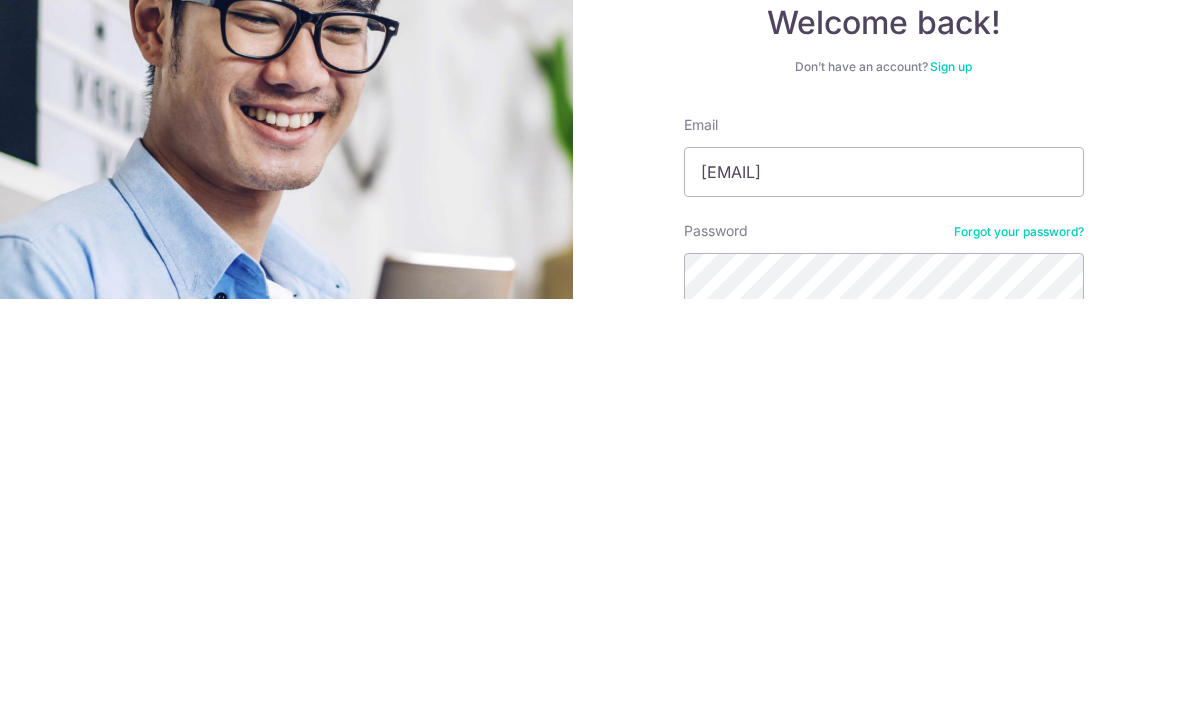 type on "Markkenandmax@gmail.com" 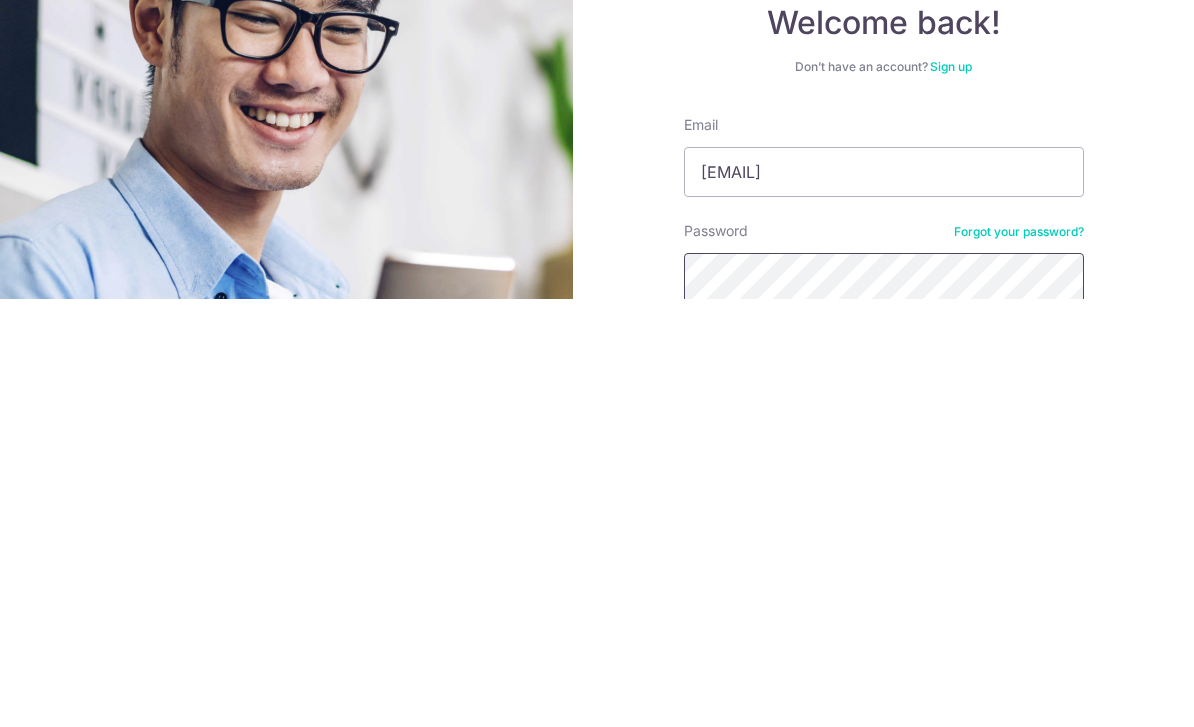 scroll, scrollTop: 64, scrollLeft: 0, axis: vertical 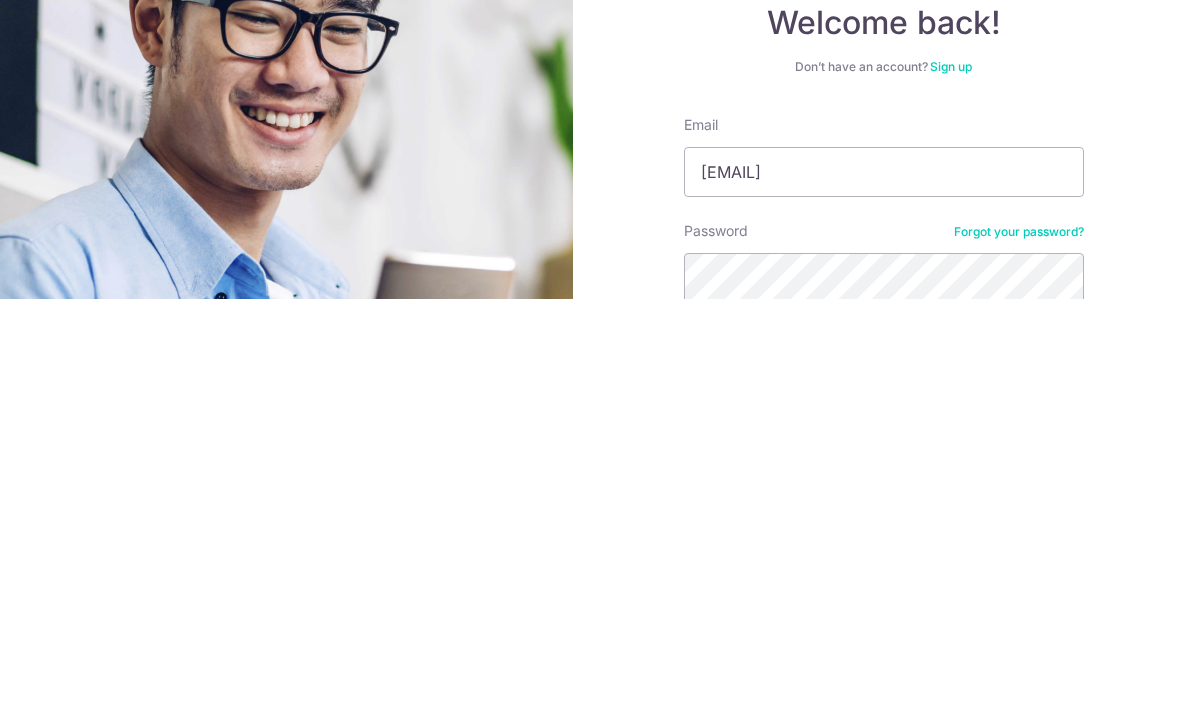click on "Log in" at bounding box center (884, 780) 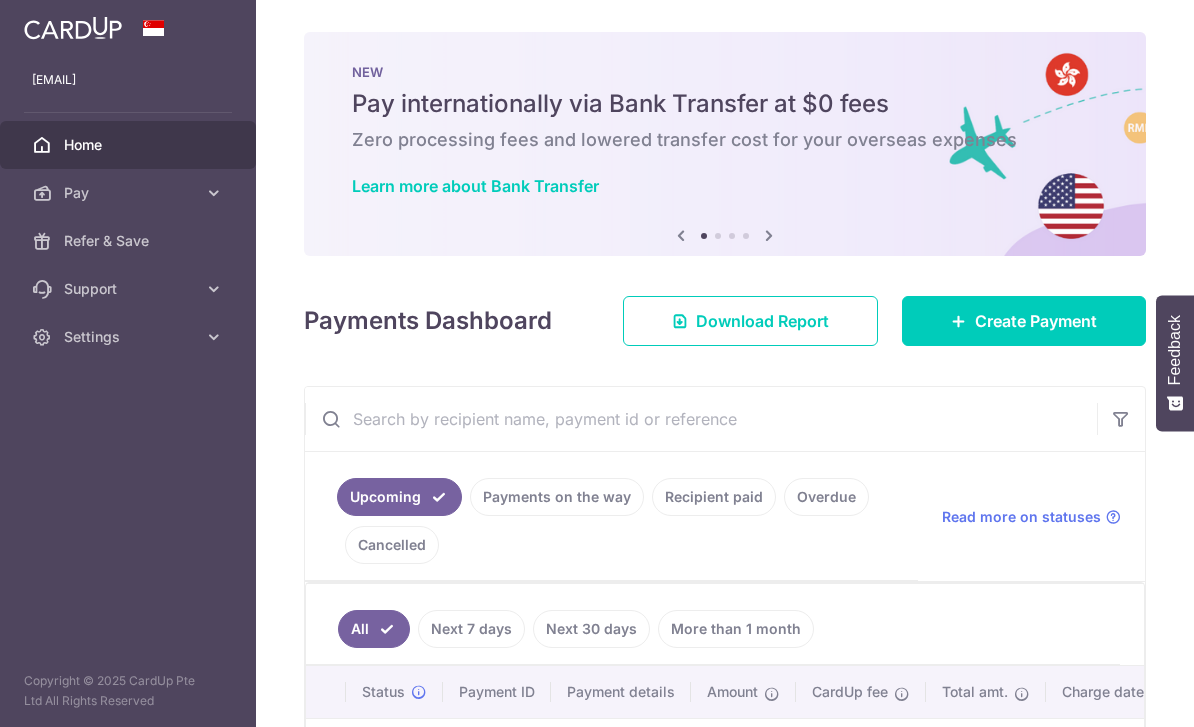 scroll, scrollTop: 0, scrollLeft: 0, axis: both 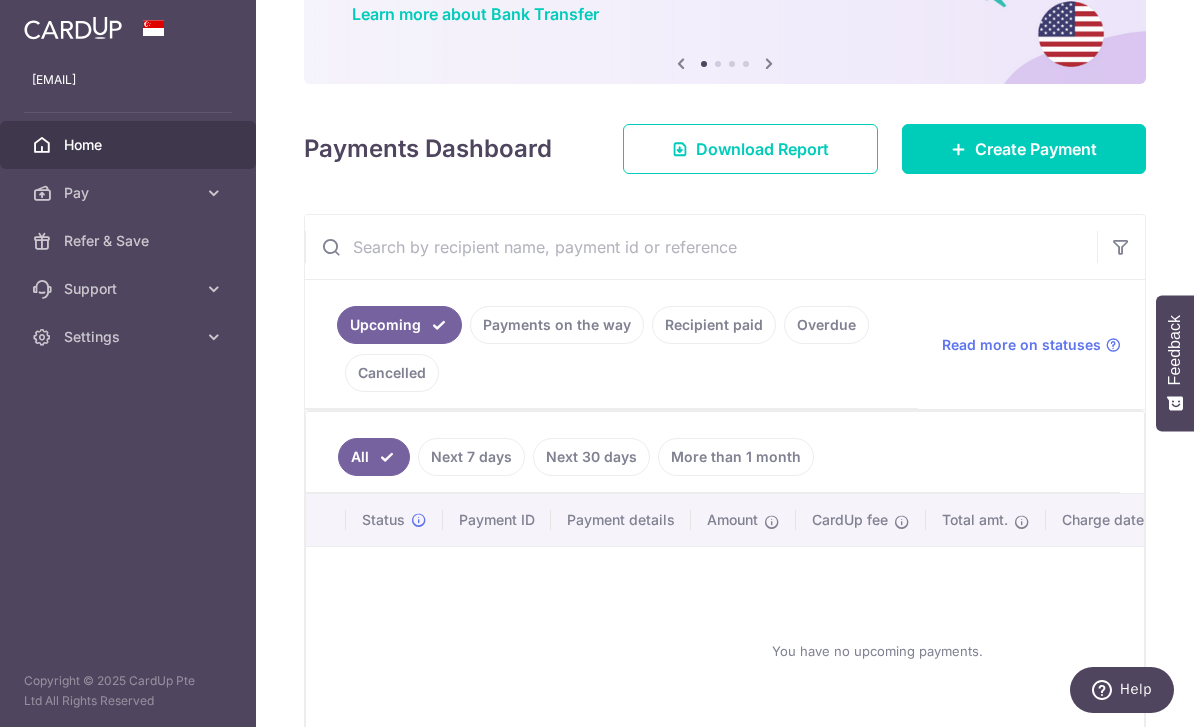 click on "Create Payment" at bounding box center (1036, 149) 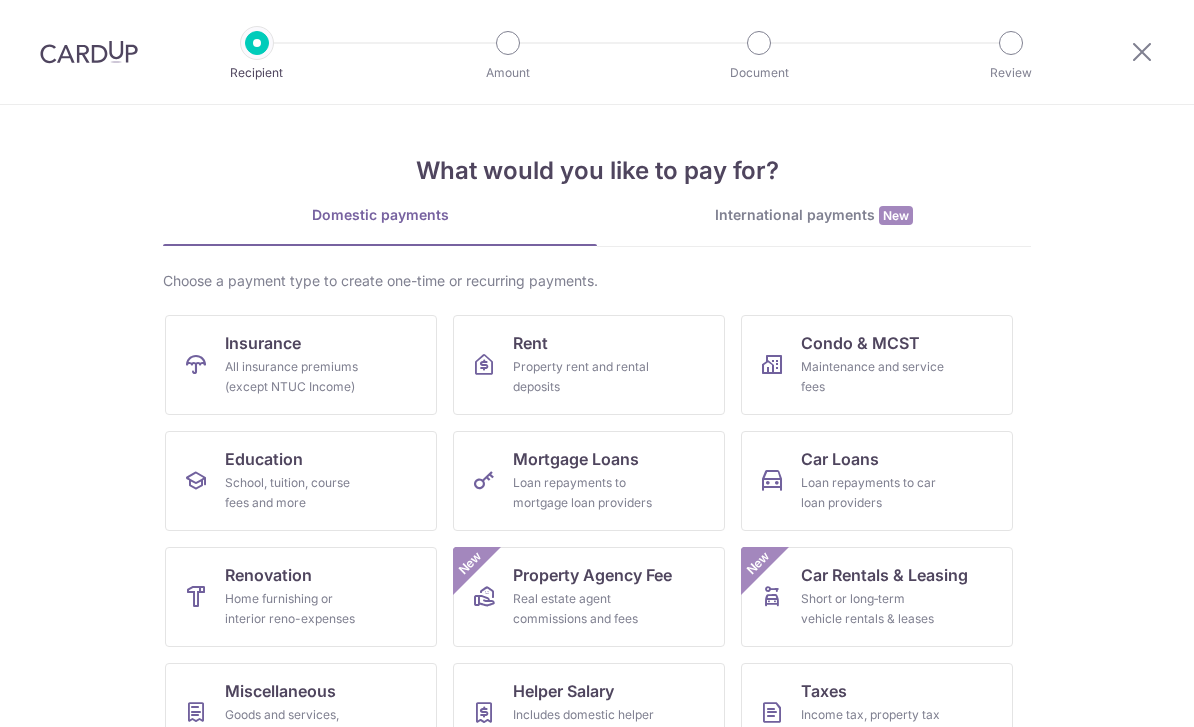 scroll, scrollTop: 0, scrollLeft: 0, axis: both 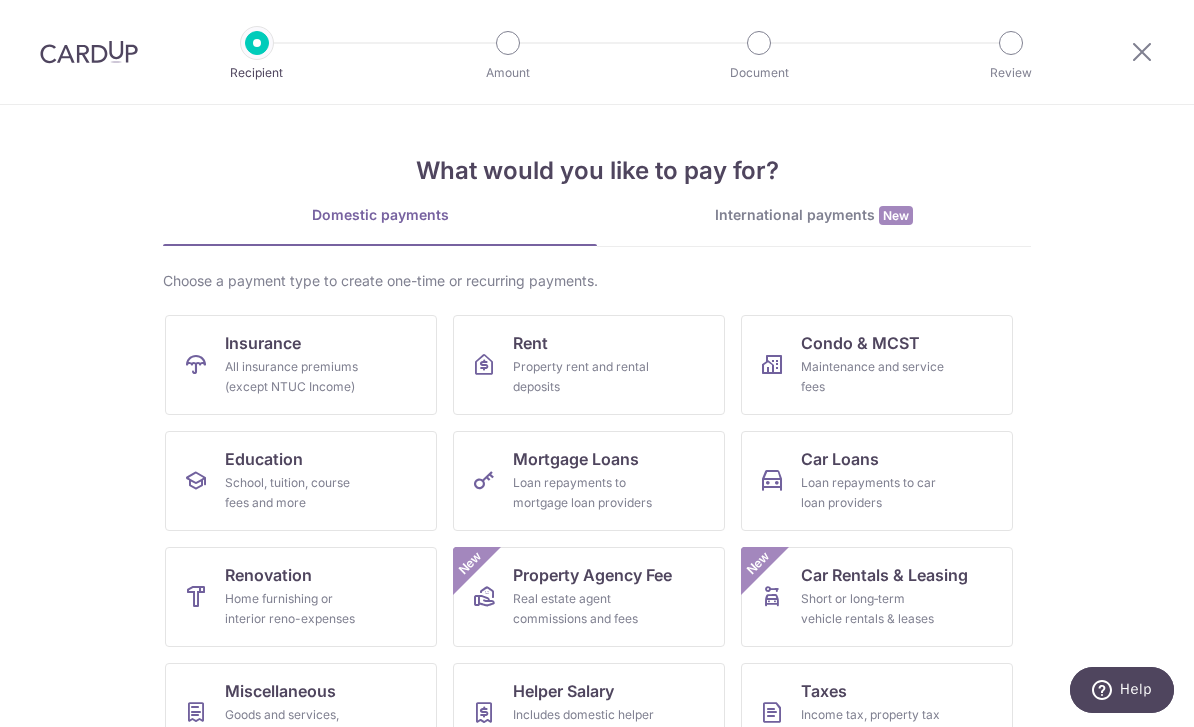 click on "Property rent and rental deposits" at bounding box center (585, 377) 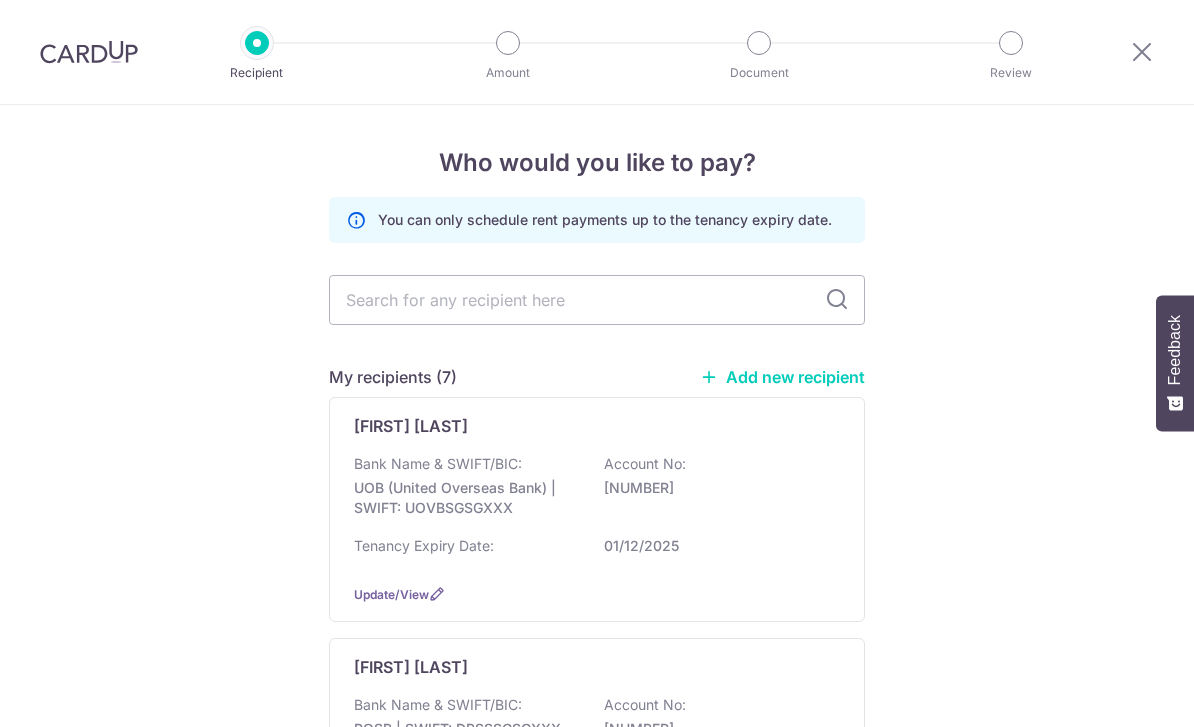 scroll, scrollTop: 0, scrollLeft: 0, axis: both 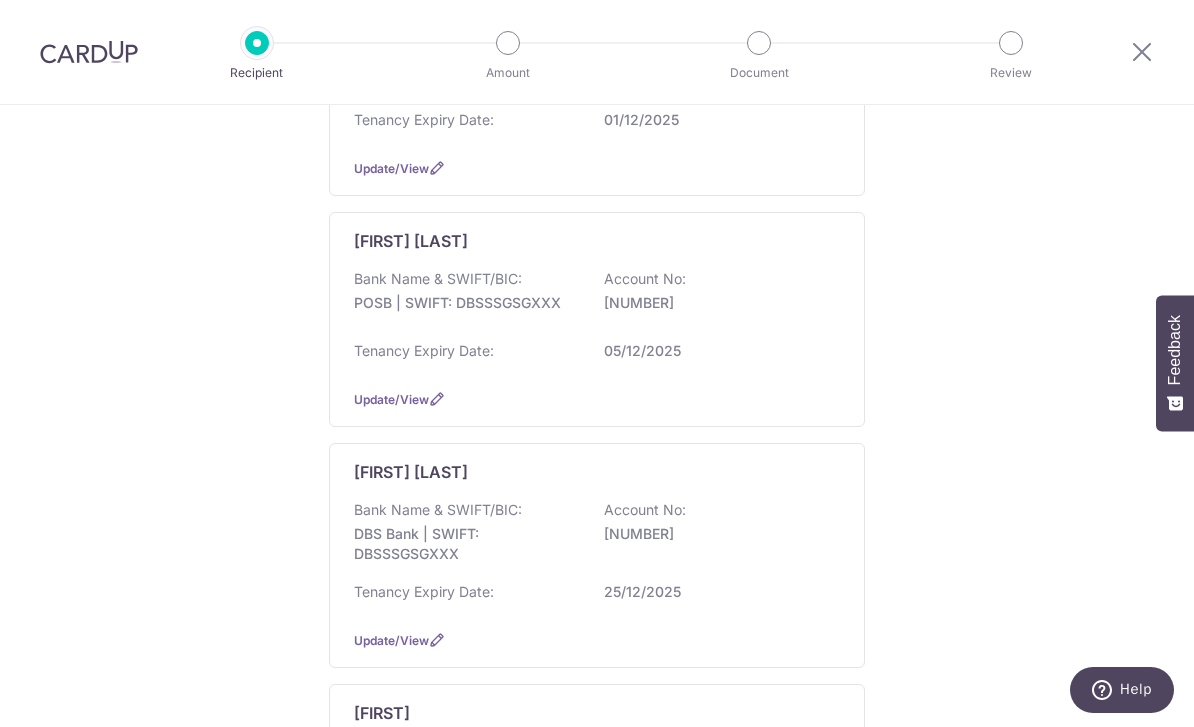 click on "Bank Name & SWIFT/BIC:
DBS Bank | SWIFT: DBSSSGSGXXX
Account No:
[NUMBER]" at bounding box center [597, 537] 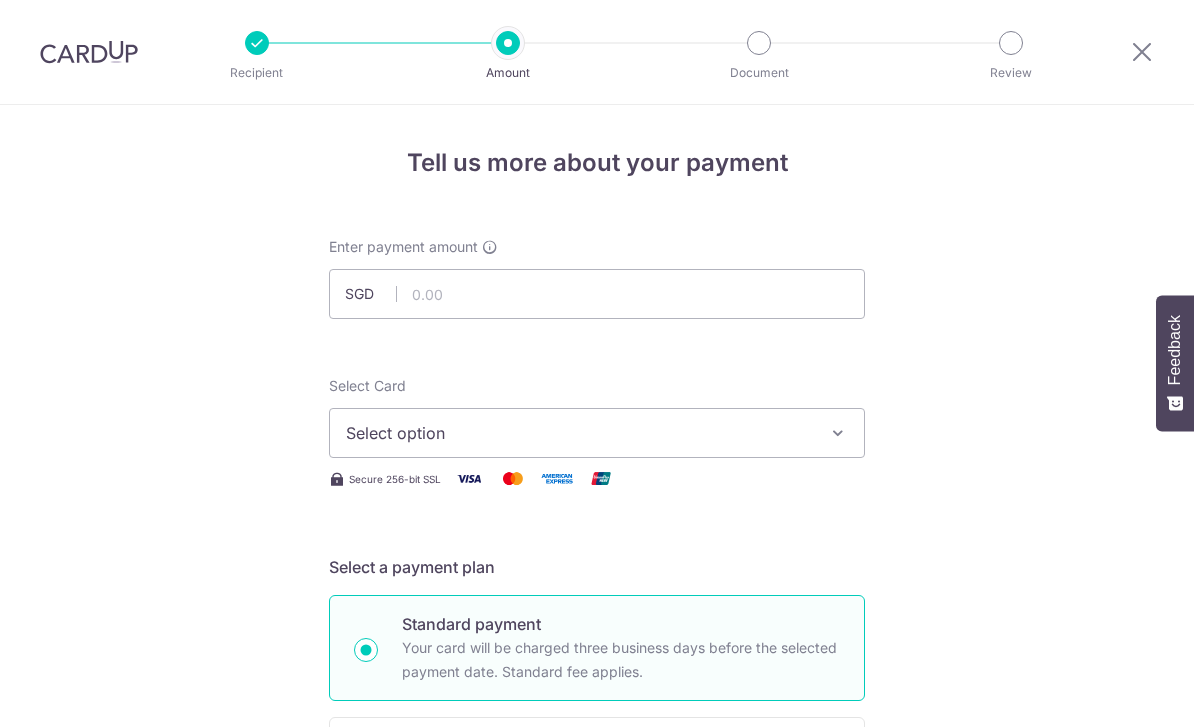 scroll, scrollTop: 153, scrollLeft: 0, axis: vertical 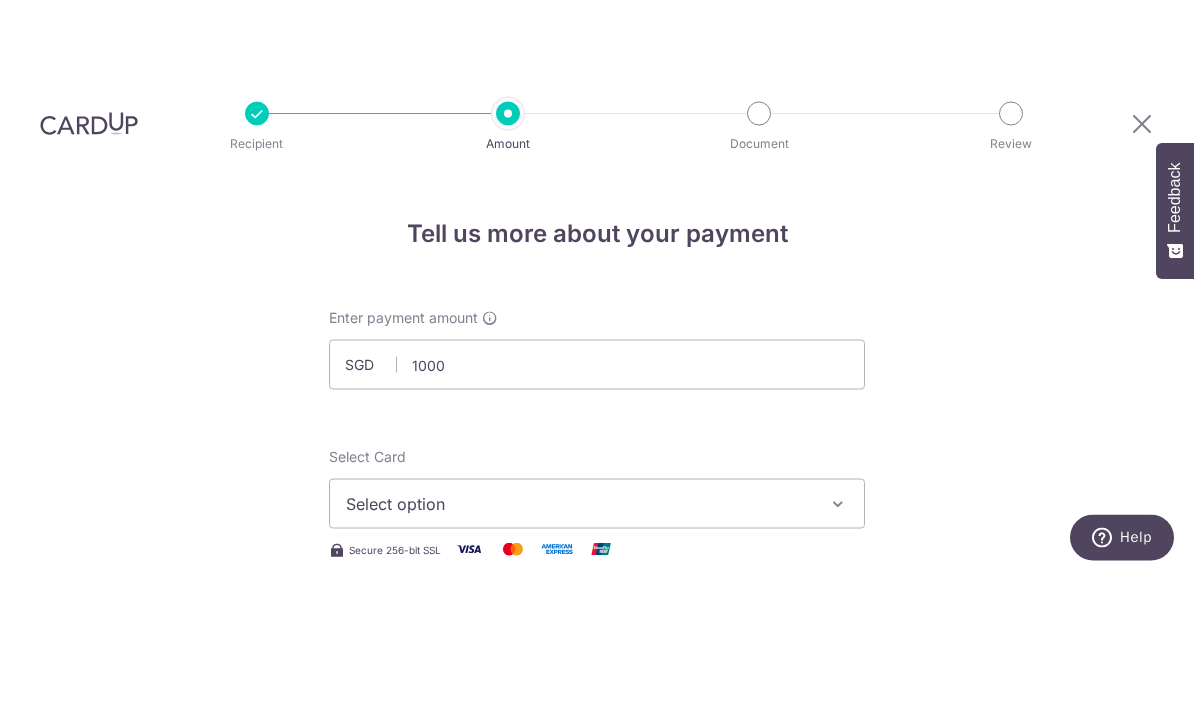 click on "Tell us more about your payment
Enter payment amount
SGD
1000
Select Card
Select option
Add credit card
Your Cards
**** 2004
**** 4210
**** 9946
Secure 256-bit SSL
Text
New card details
Card" at bounding box center (597, 1232) 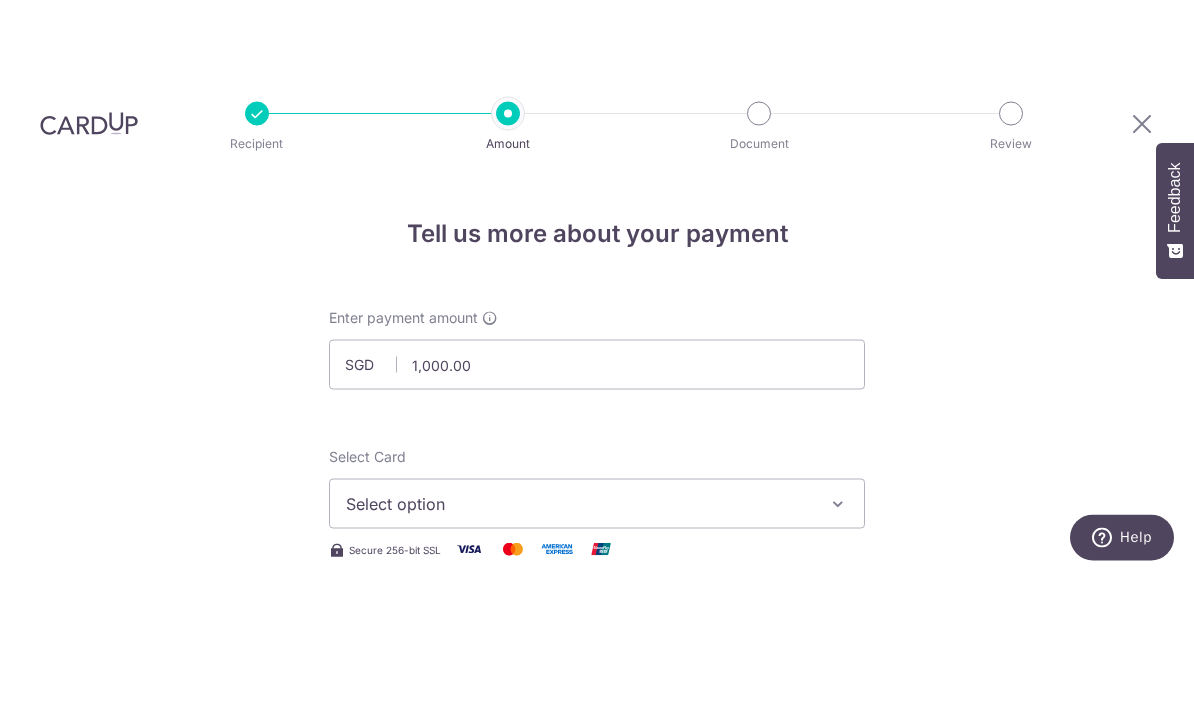 scroll, scrollTop: 64, scrollLeft: 0, axis: vertical 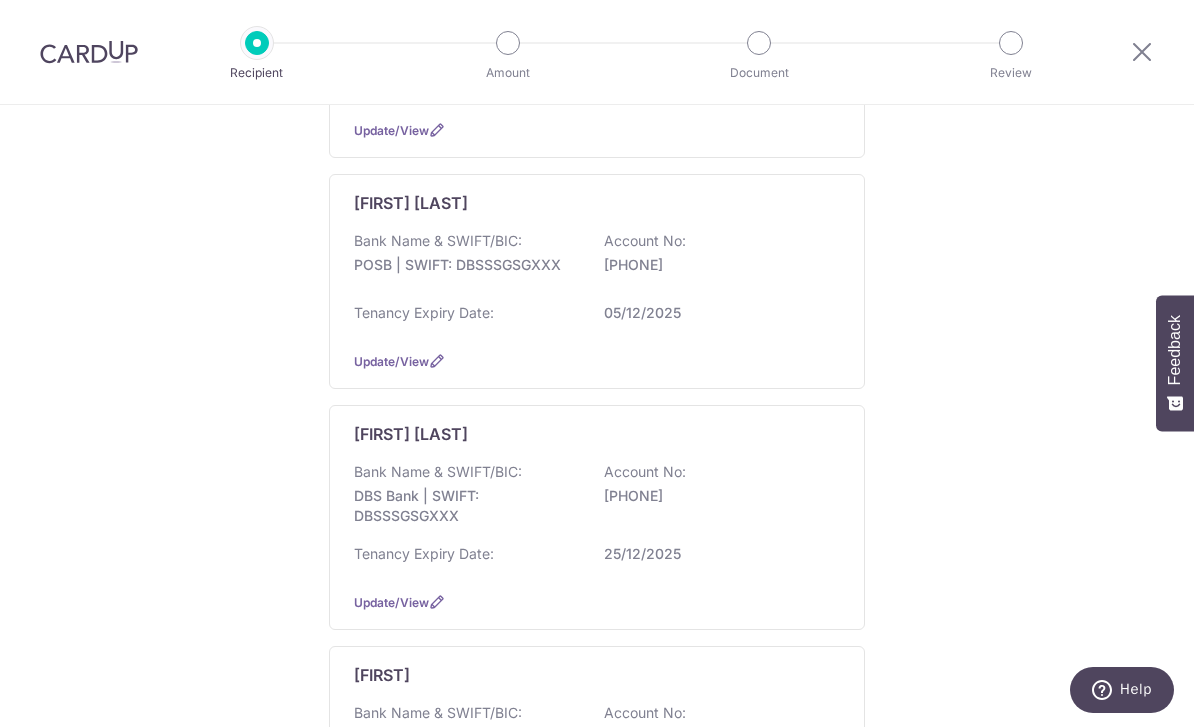 click on "Tenancy Expiry Date:" at bounding box center (424, 313) 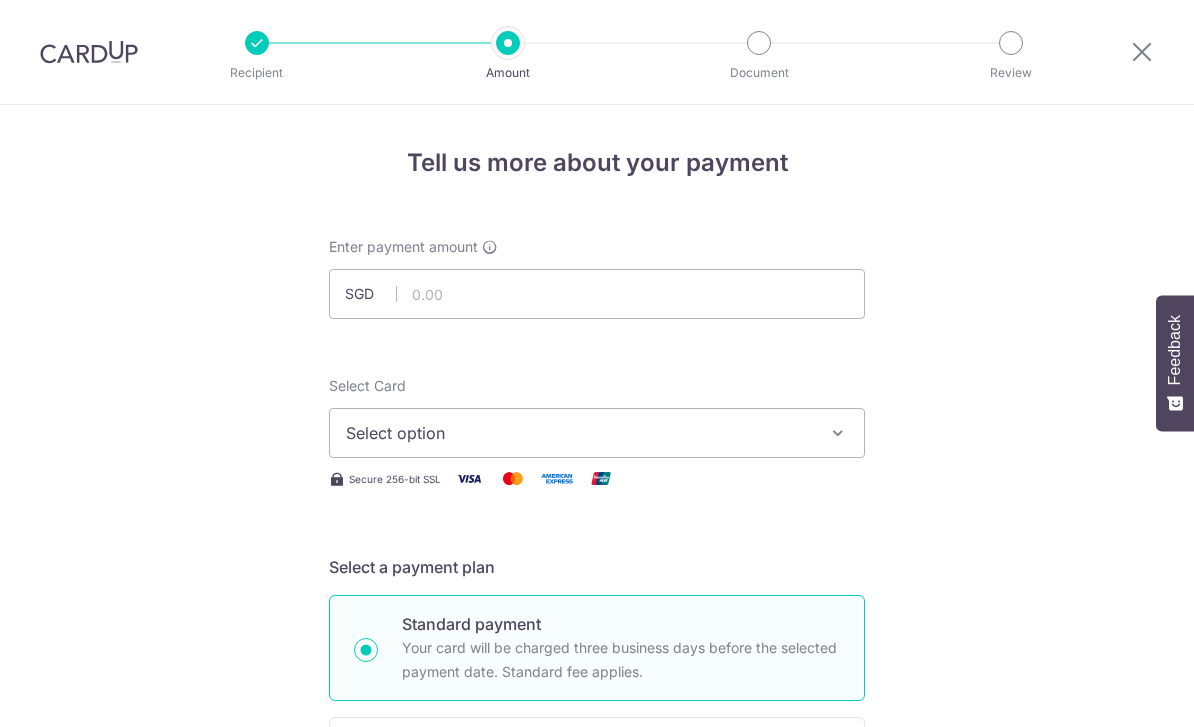 scroll, scrollTop: 0, scrollLeft: 0, axis: both 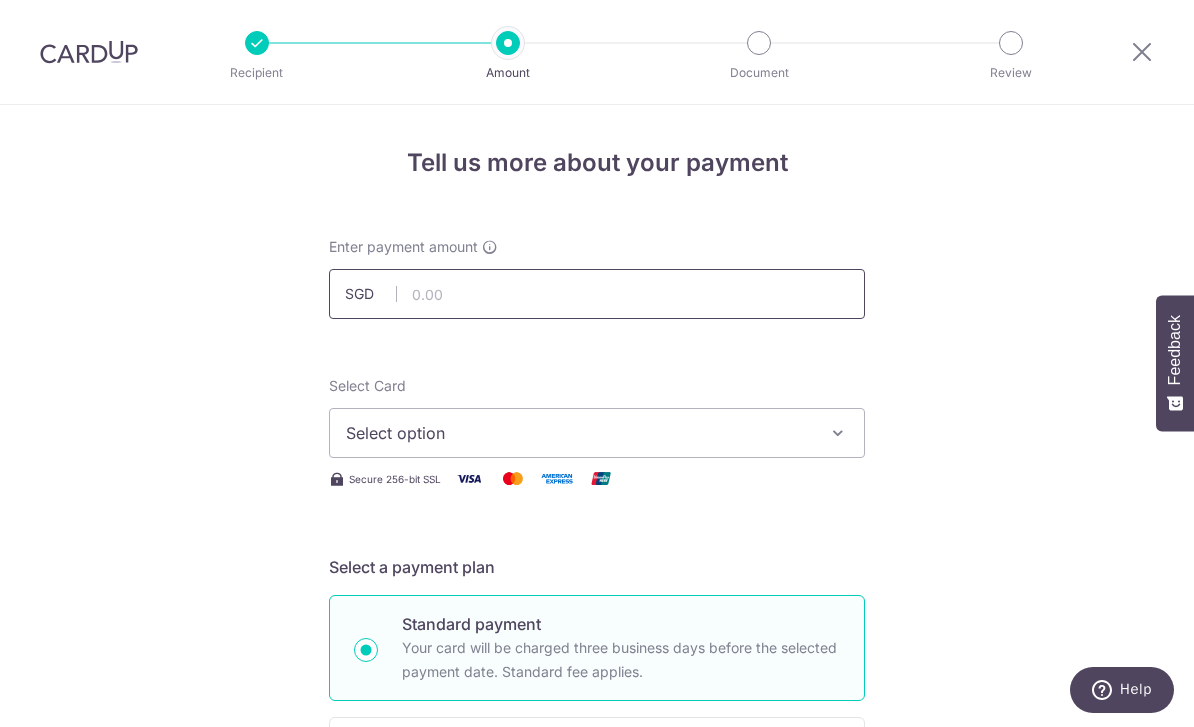 click at bounding box center (597, 294) 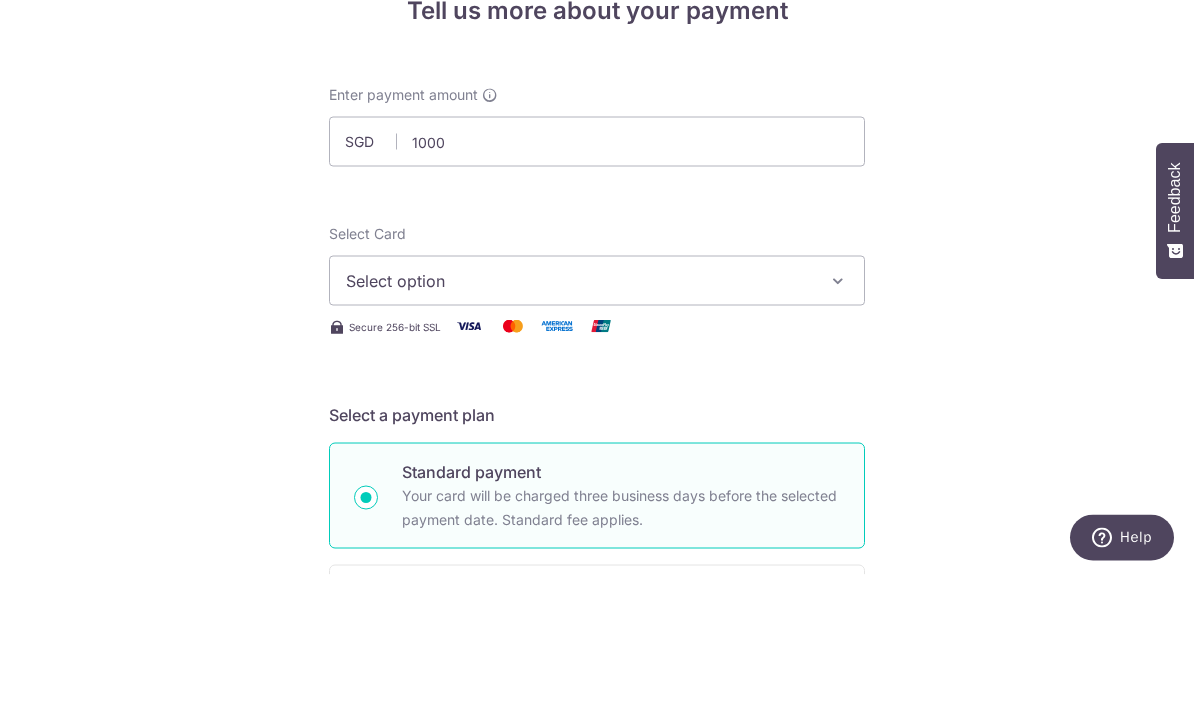 click on "Tell us more about your payment
Enter payment amount
SGD
1000
Select Card
Select option
Add credit card
Your Cards
**** 2004
**** 4210
**** 9946
Secure 256-bit SSL
Text
New card details
Card" at bounding box center [597, 1009] 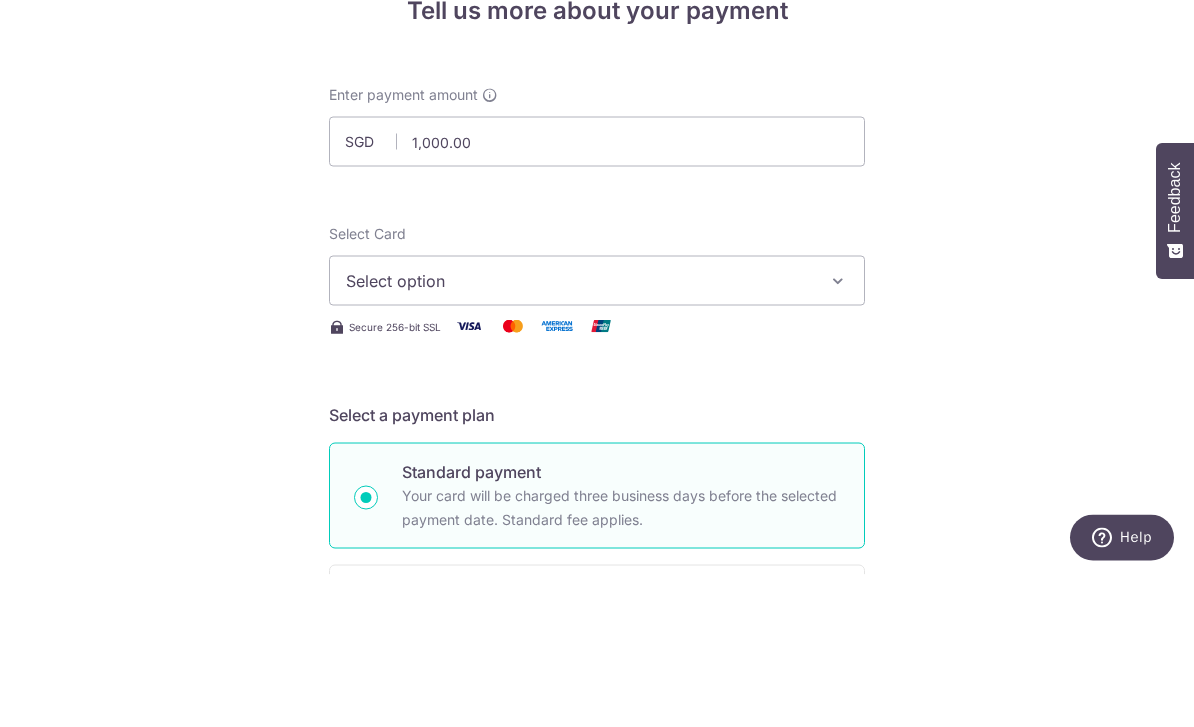 scroll, scrollTop: 64, scrollLeft: 0, axis: vertical 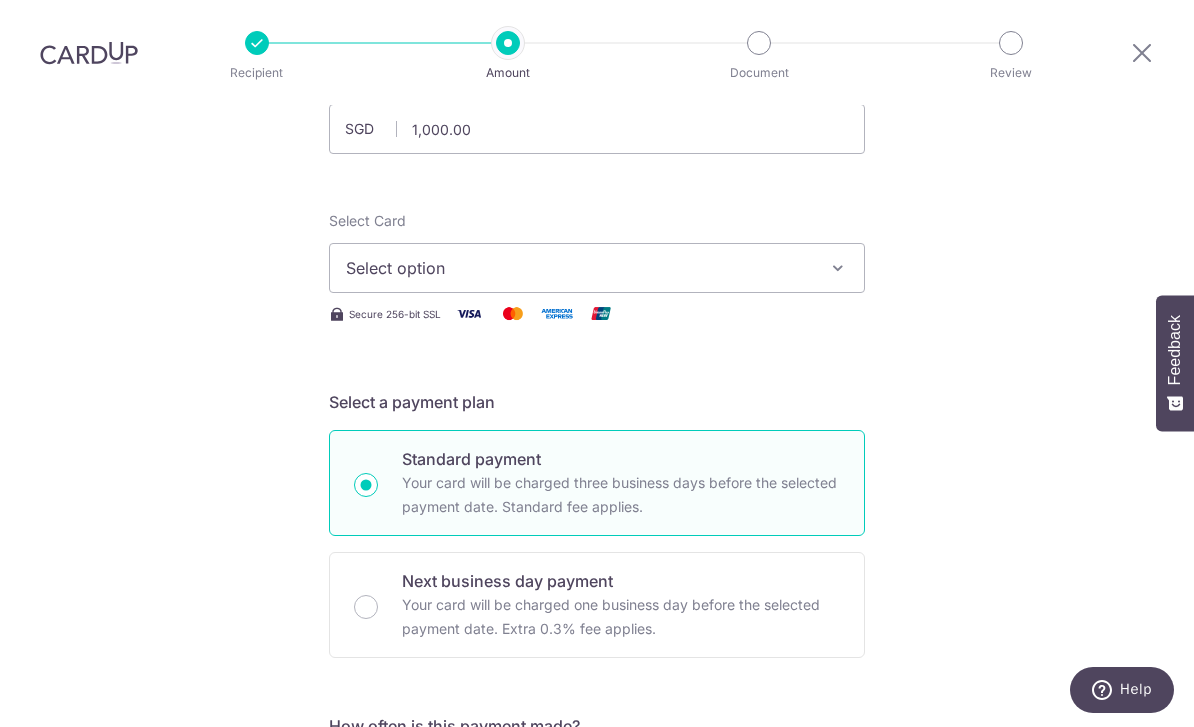 click on "Your card will be charged one business day before the selected payment date. Extra 0.3% fee applies." at bounding box center (621, 617) 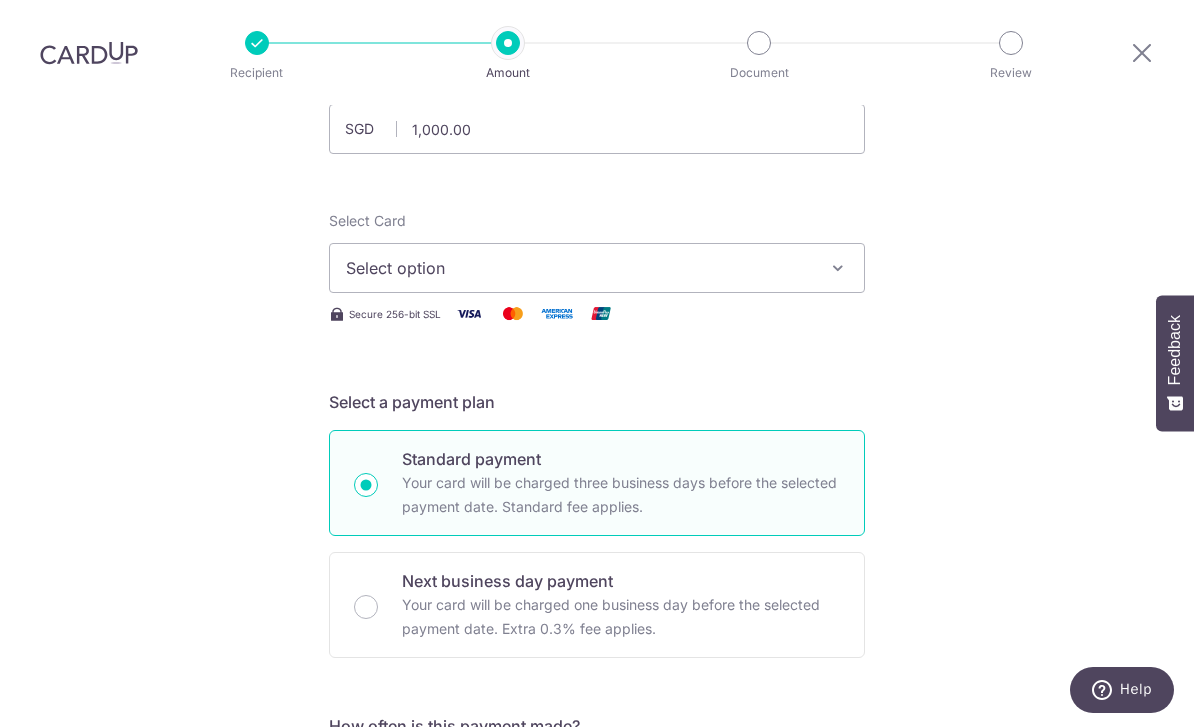 click on "Next business day payment
Your card will be charged one business day before the selected payment date. Extra 0.3% fee applies." at bounding box center (366, 607) 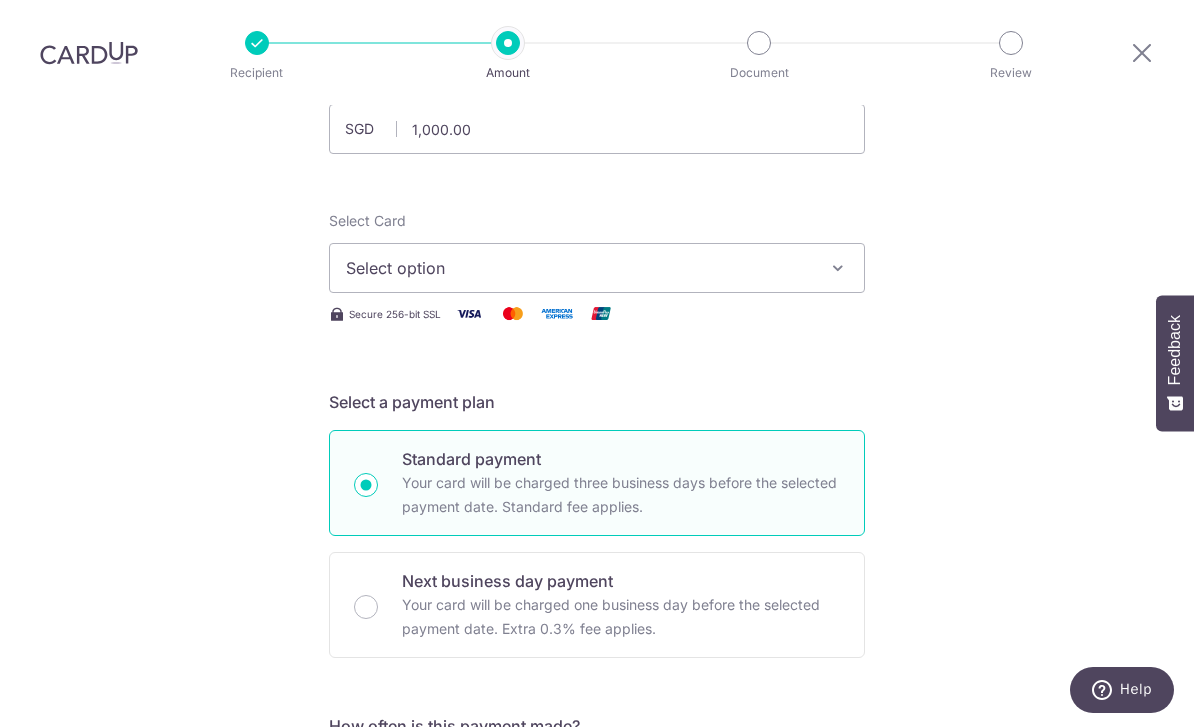 radio on "false" 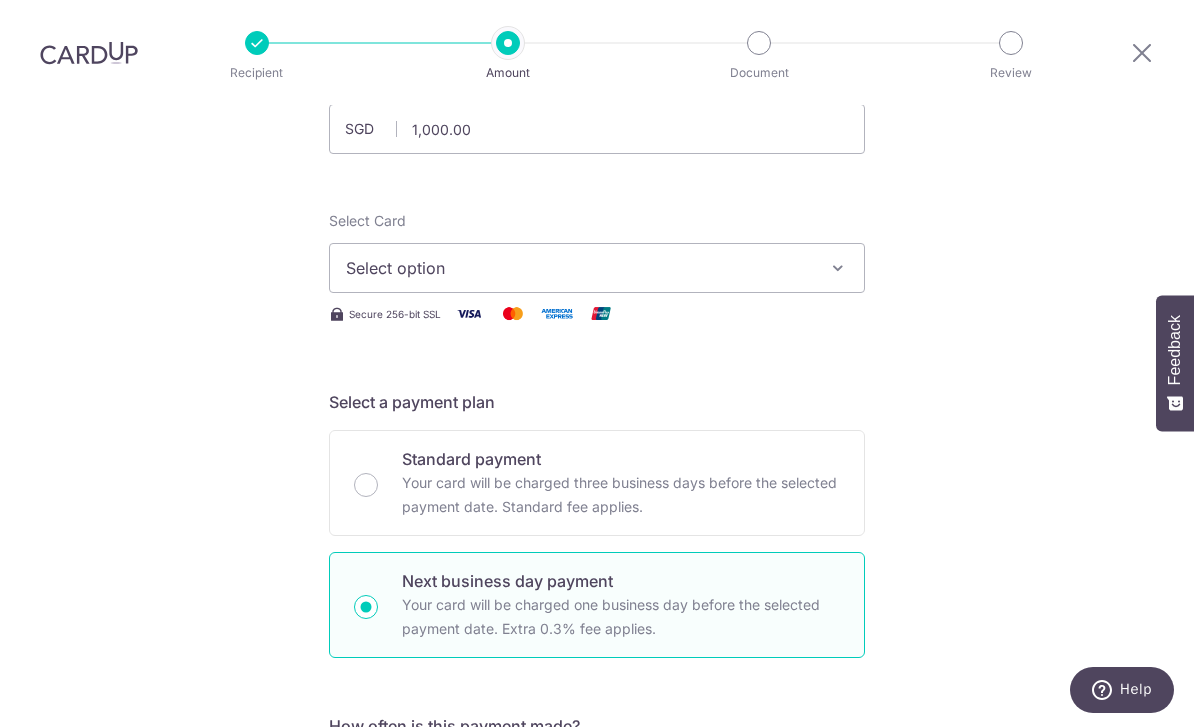 click on "Your card will be charged one business day before the selected payment date. Extra 0.3% fee applies." at bounding box center [621, 617] 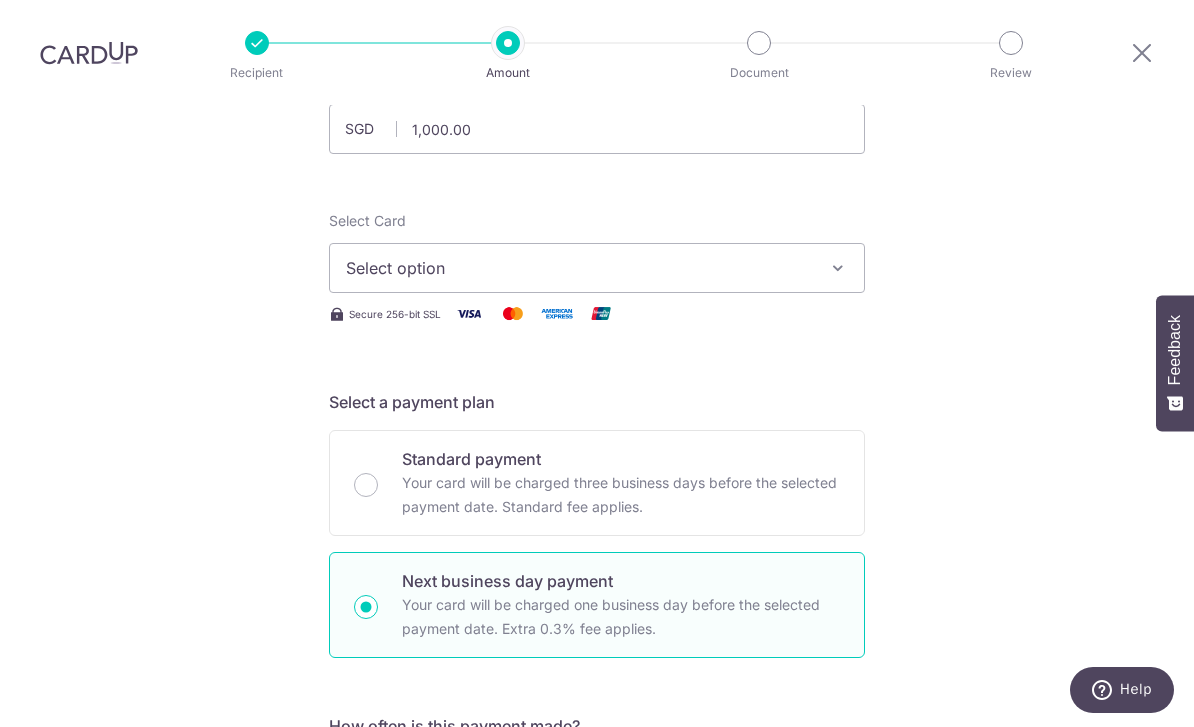 click on "Select option" at bounding box center [597, 268] 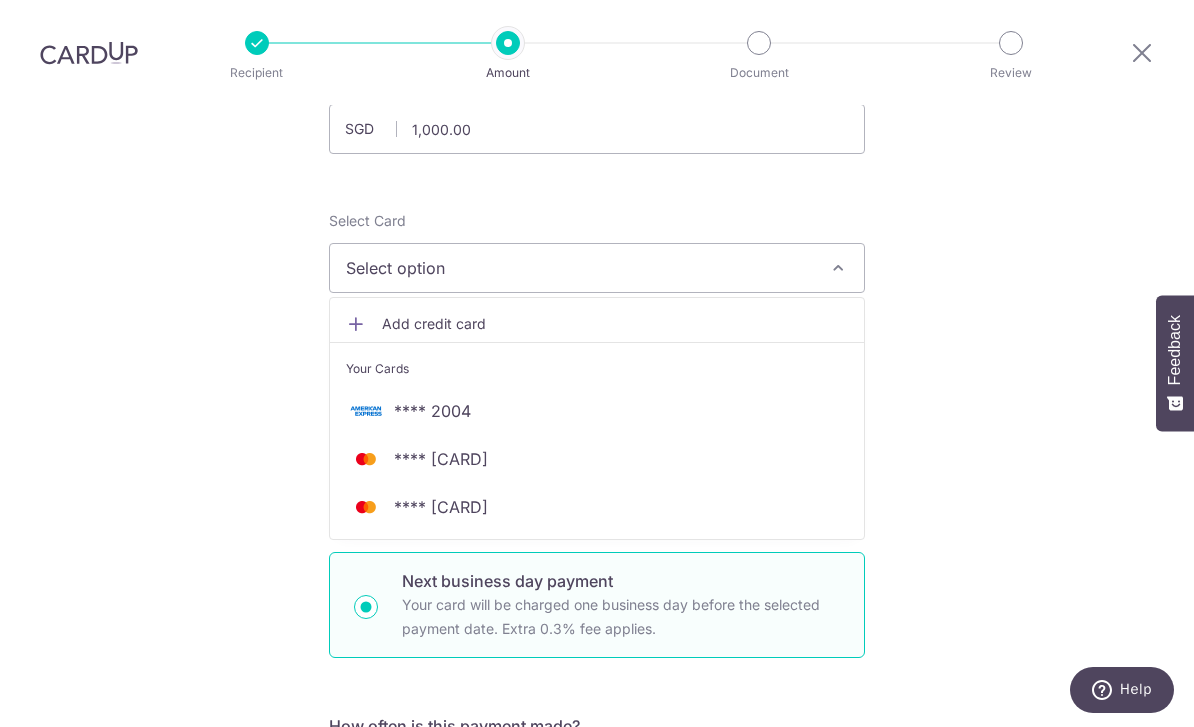 click on "**** 2004" at bounding box center [597, 411] 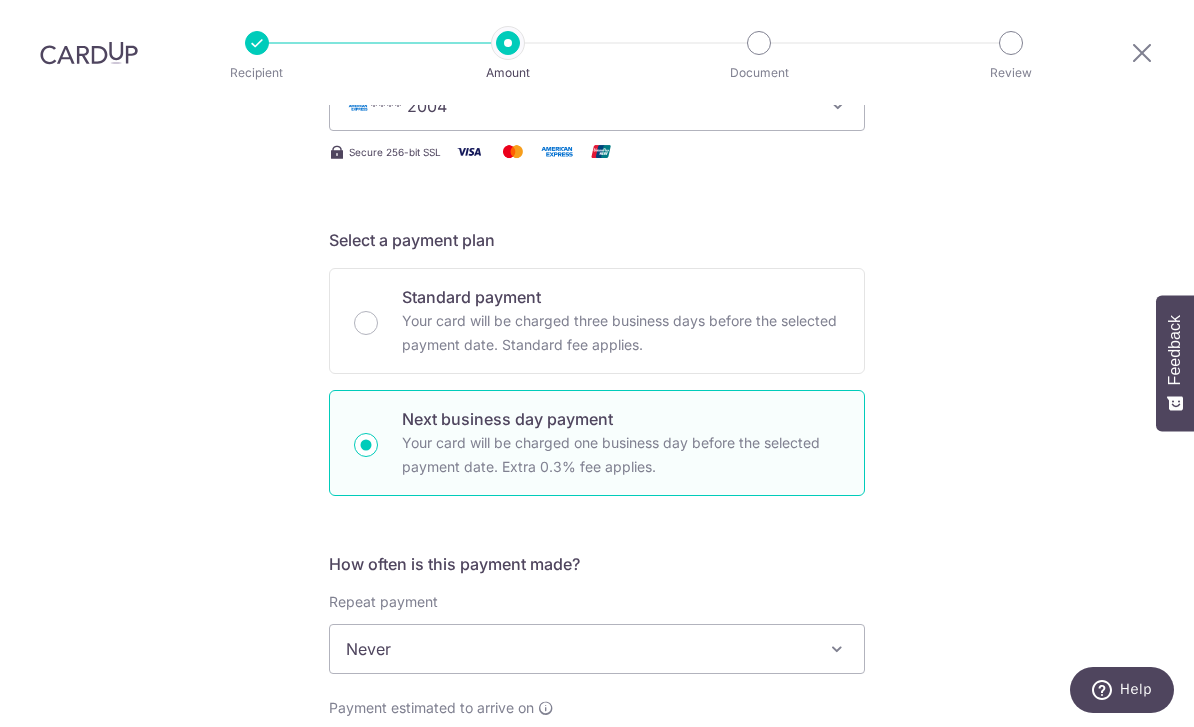 scroll, scrollTop: 593, scrollLeft: 0, axis: vertical 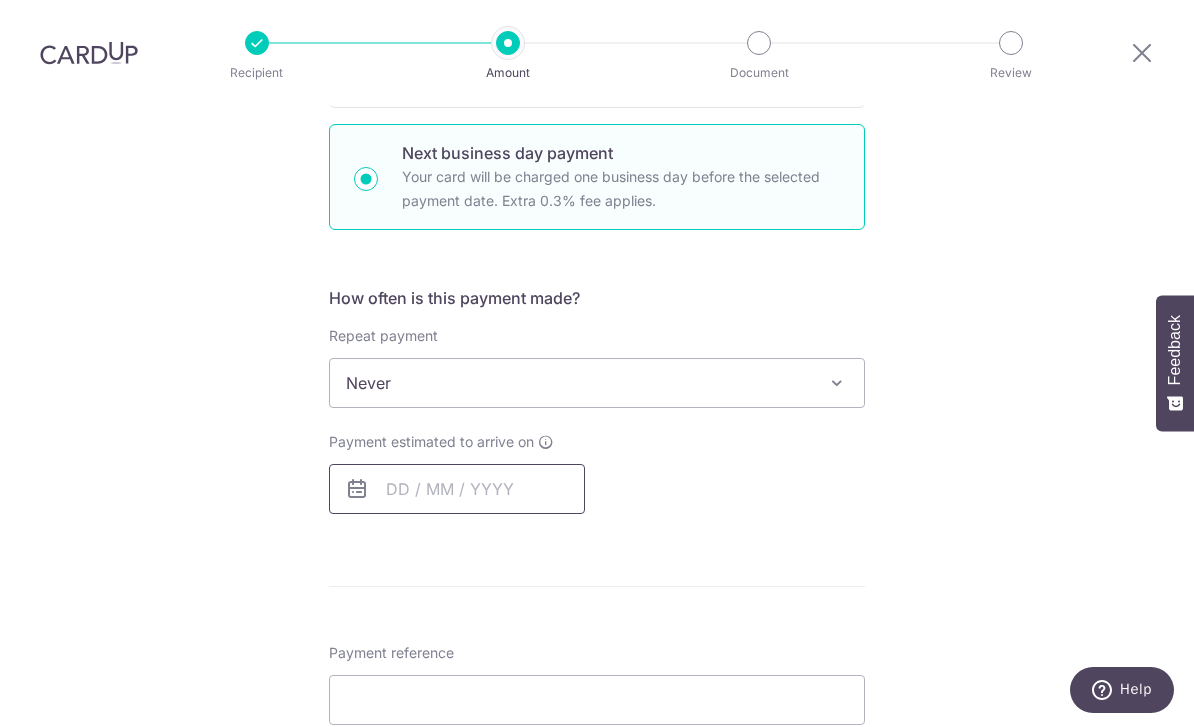 click at bounding box center [457, 489] 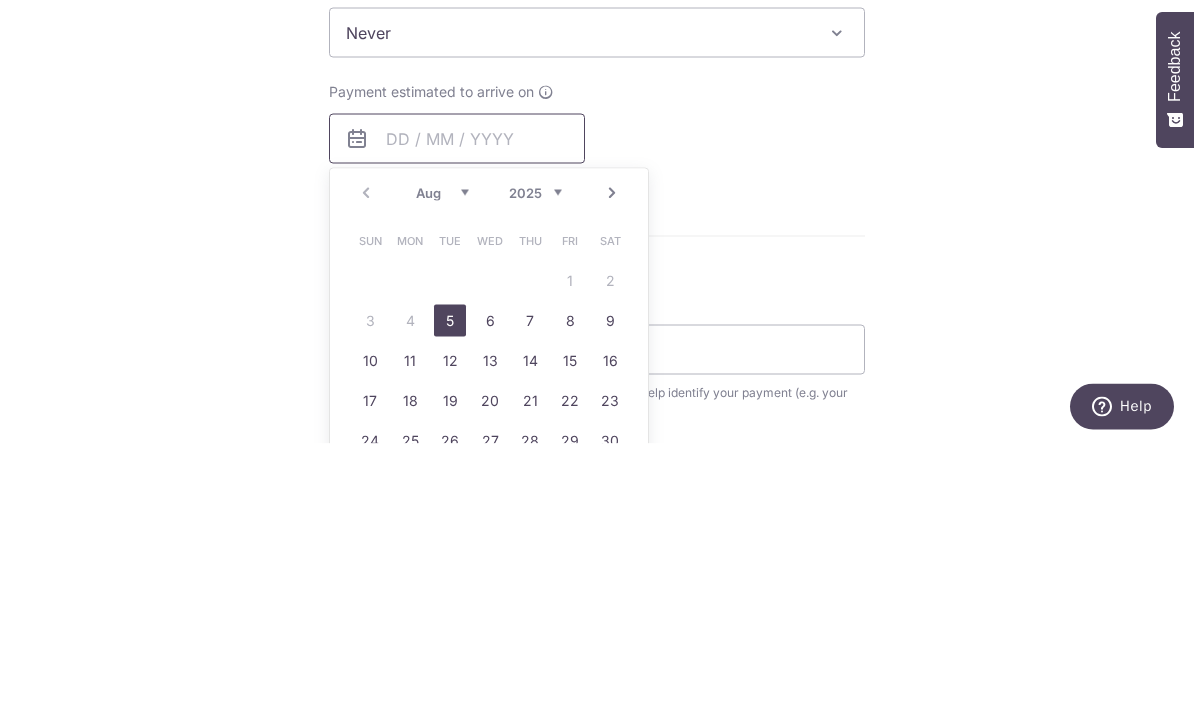scroll, scrollTop: 813, scrollLeft: 0, axis: vertical 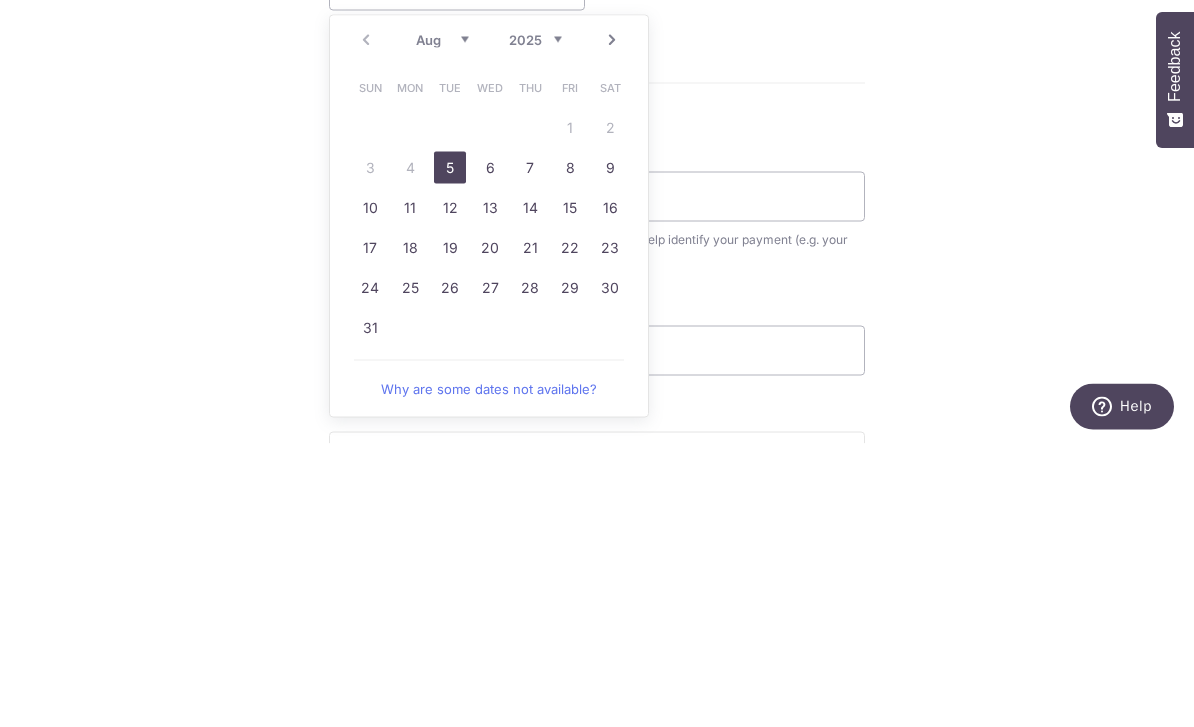 click on "Tell us more about your payment
Enter payment amount
SGD
1,000.00
1000.00
Select Card
**** 2004
Add credit card
Your Cards
**** 2004
**** 4210
**** 9946
Secure 256-bit SSL
Text
New card details
Card" at bounding box center (597, 231) 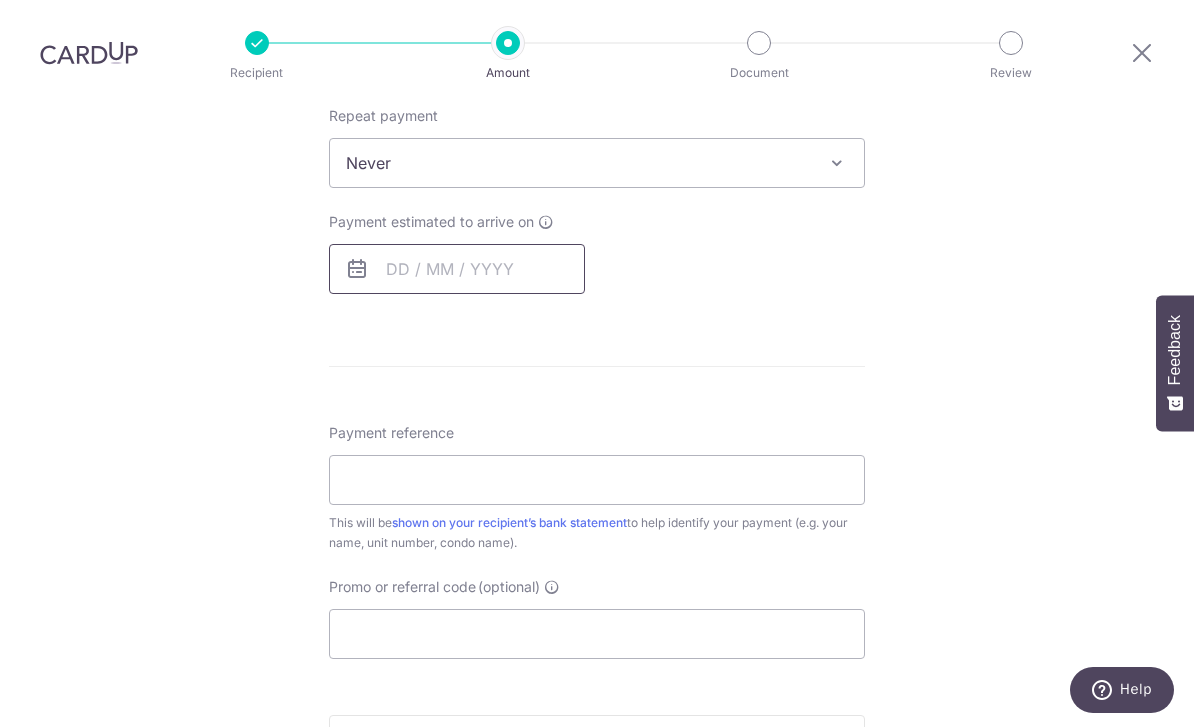 click at bounding box center (457, 269) 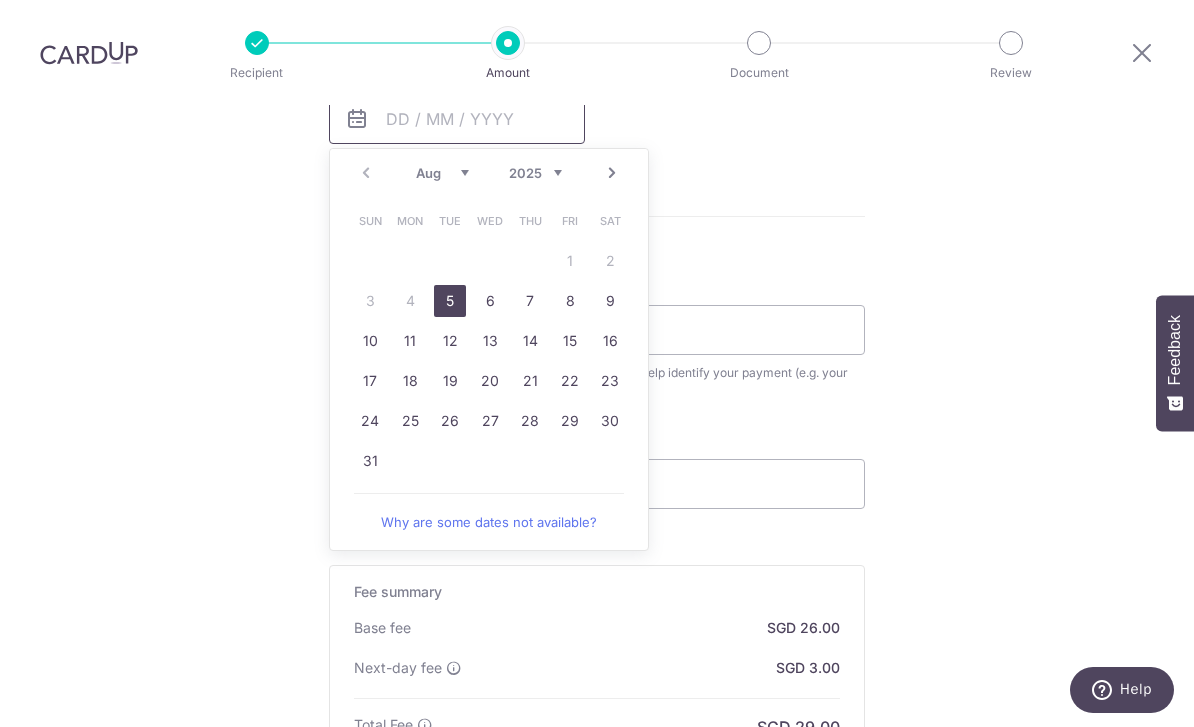 scroll, scrollTop: 961, scrollLeft: 0, axis: vertical 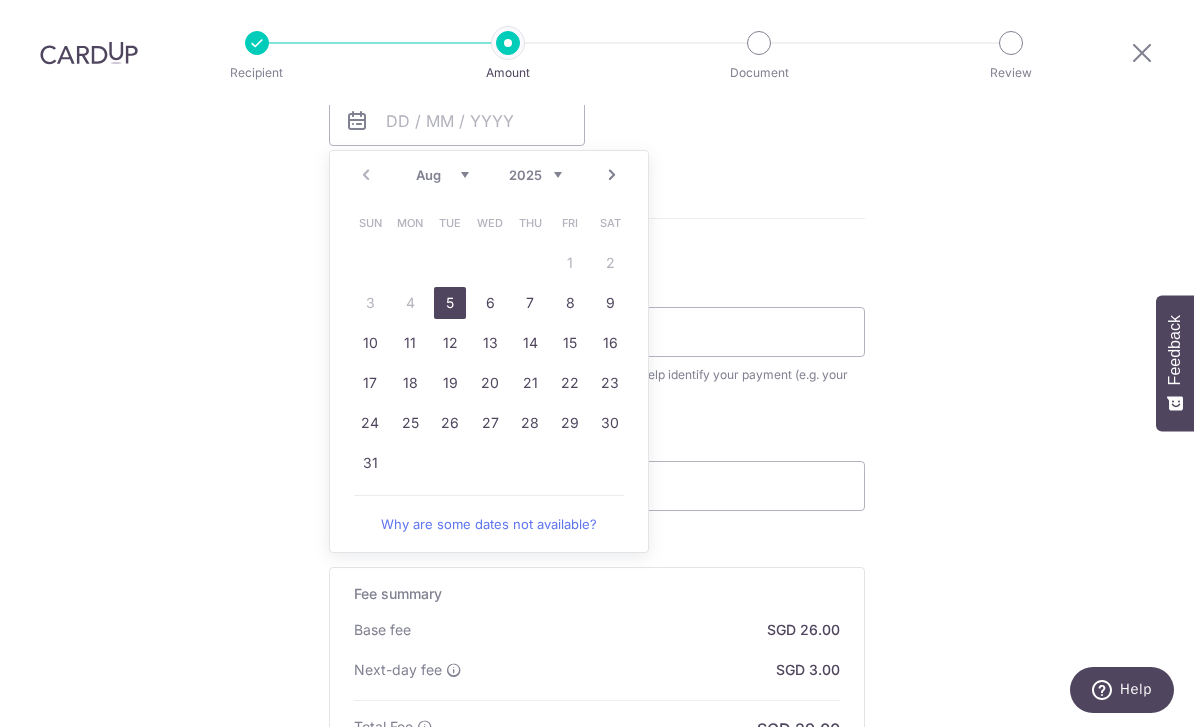 click on "5" at bounding box center [450, 303] 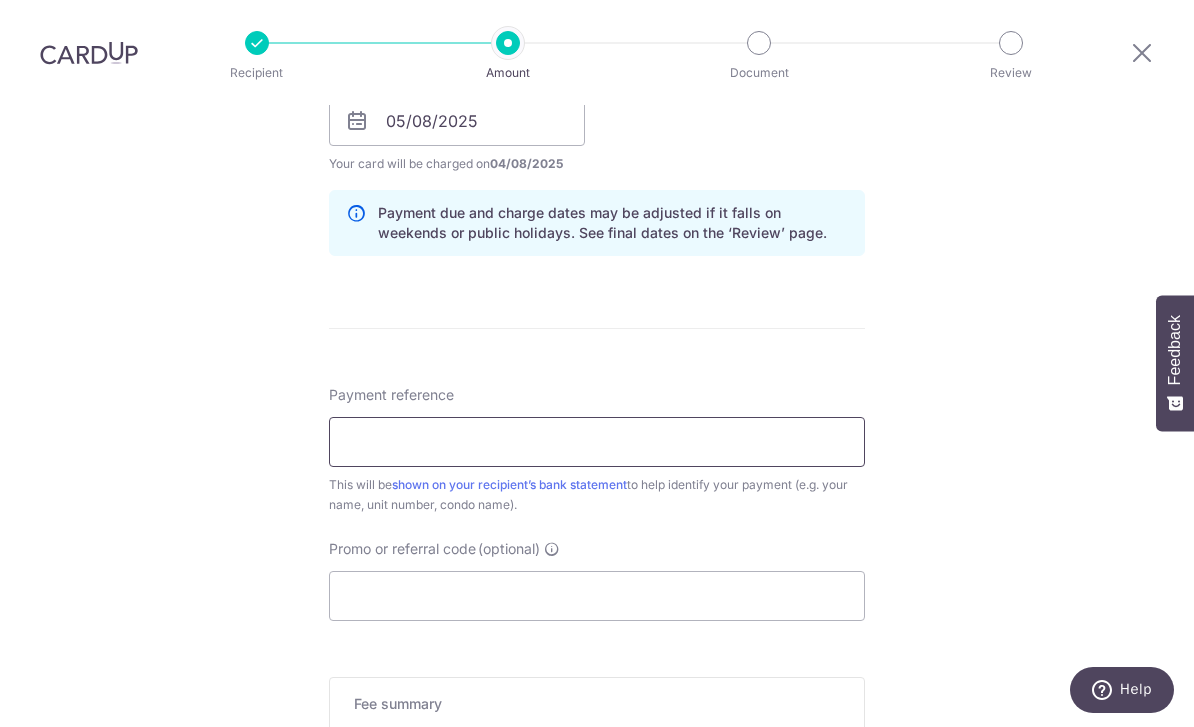 click on "Payment reference" at bounding box center (597, 442) 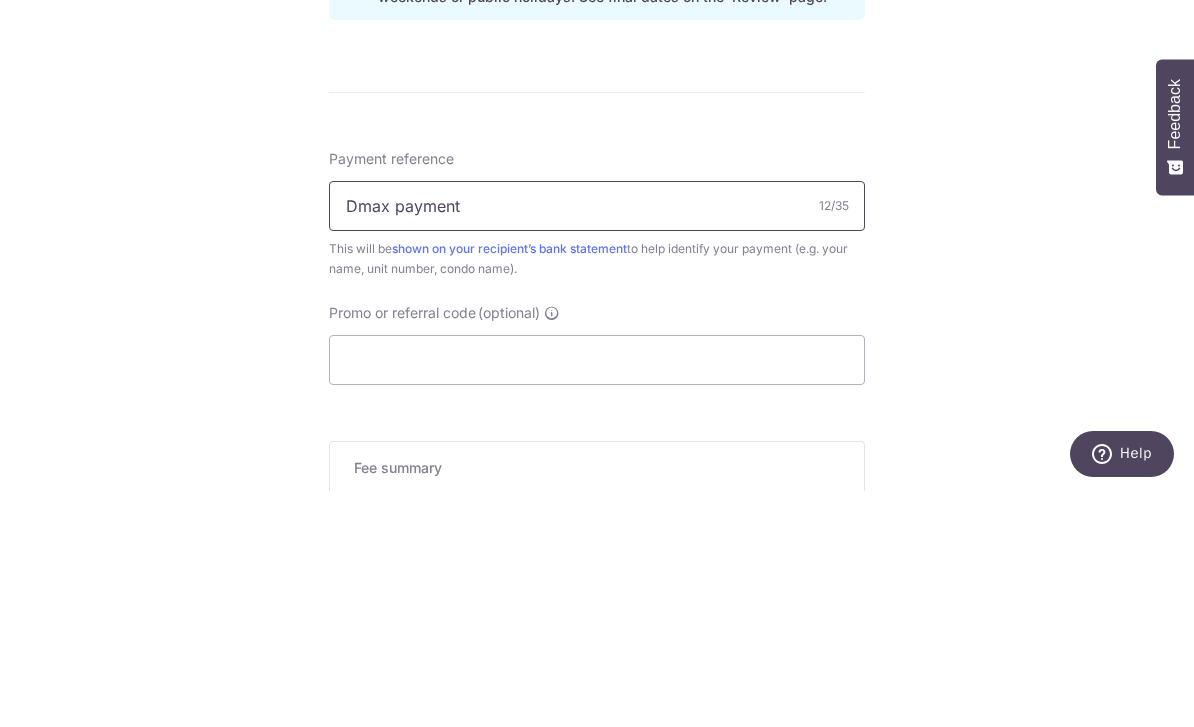 type on "Dmax payment" 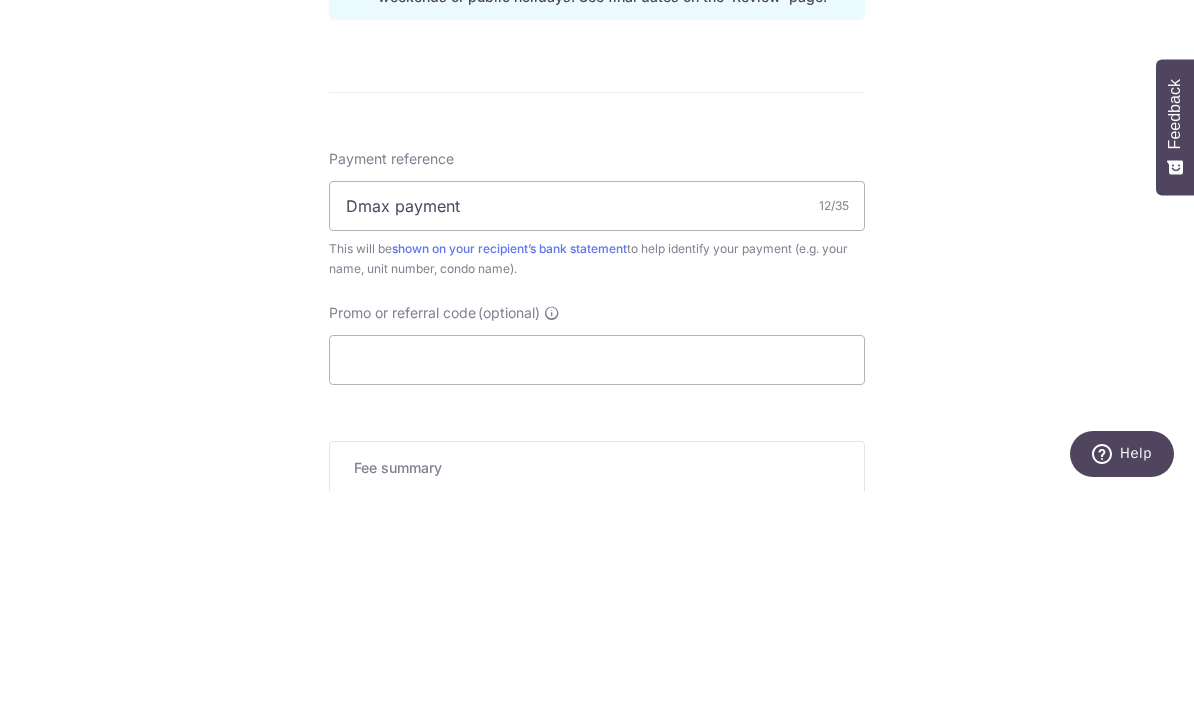 click on "SGD 1,000.00 1000.00 Select Card **** [CC] Add credit card Your Cards **** [CC] **** [CC] **** [CC] Secure 256-bit SSL Text New card details Card" at bounding box center (597, 138) 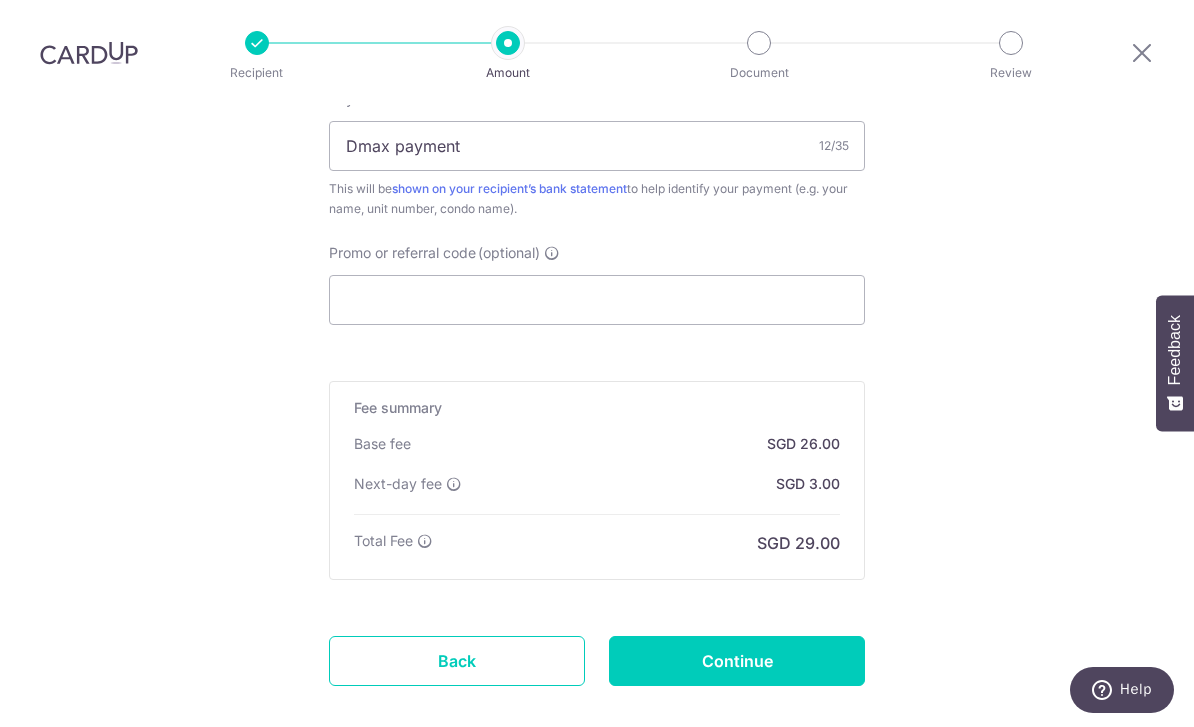 scroll, scrollTop: 1256, scrollLeft: 0, axis: vertical 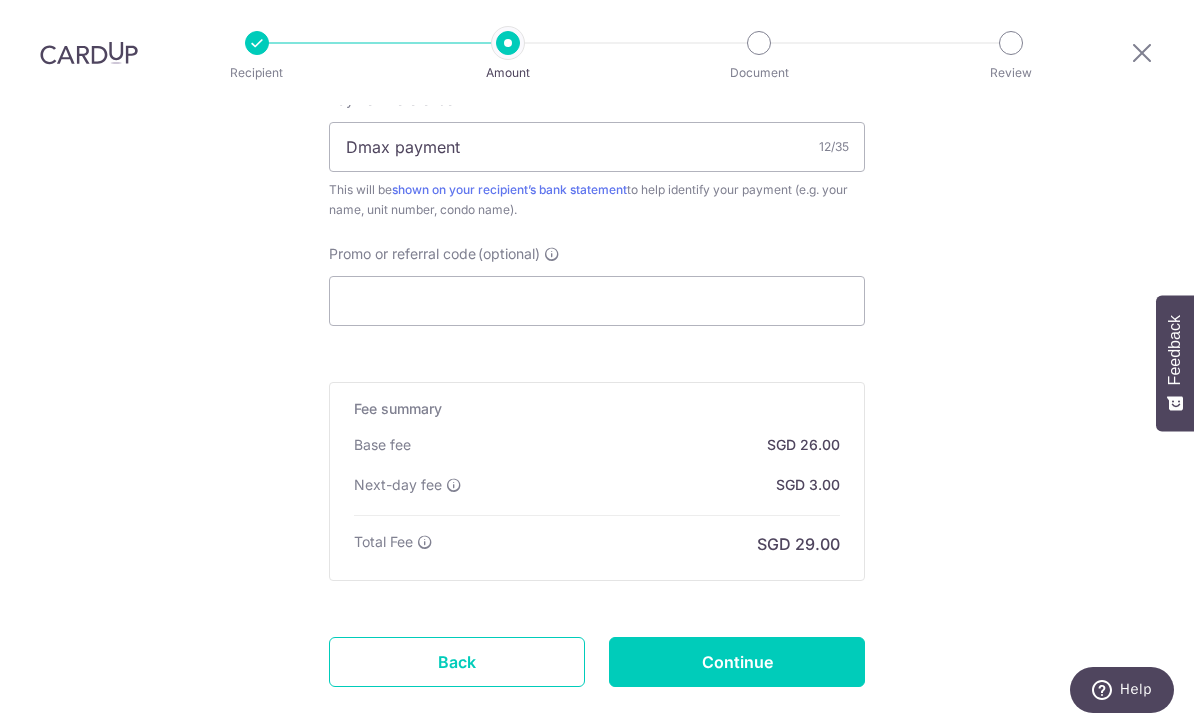 click on "Continue" at bounding box center [737, 662] 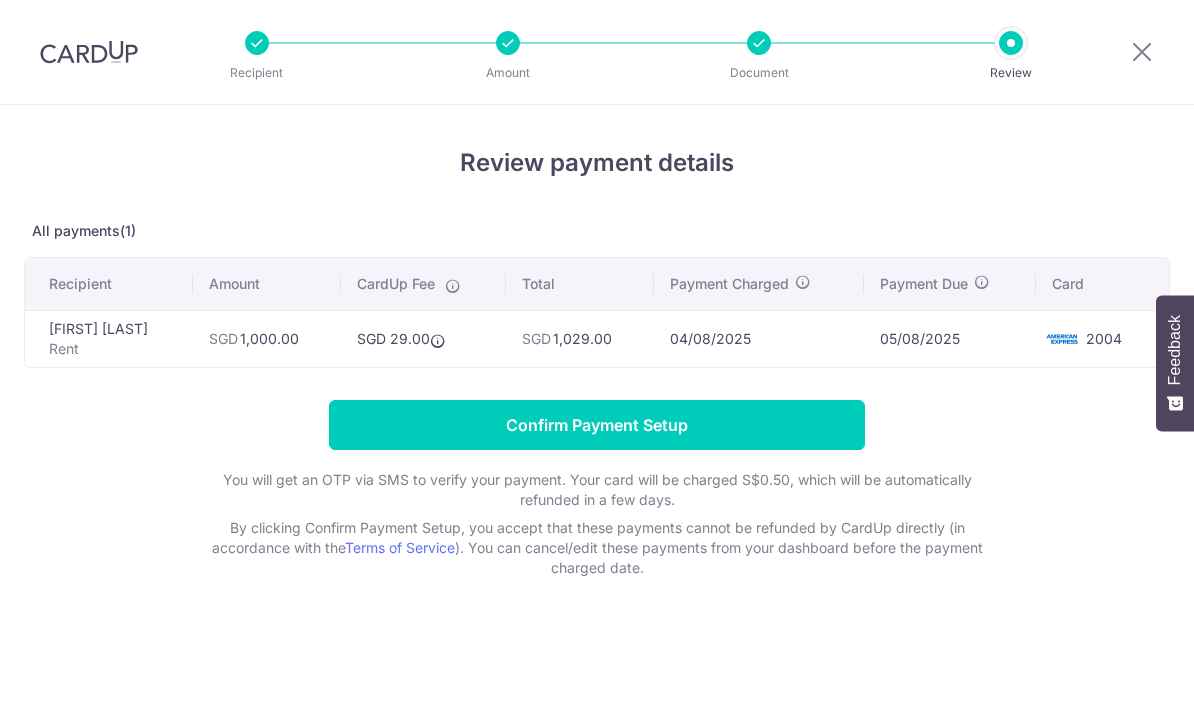 scroll, scrollTop: 0, scrollLeft: 0, axis: both 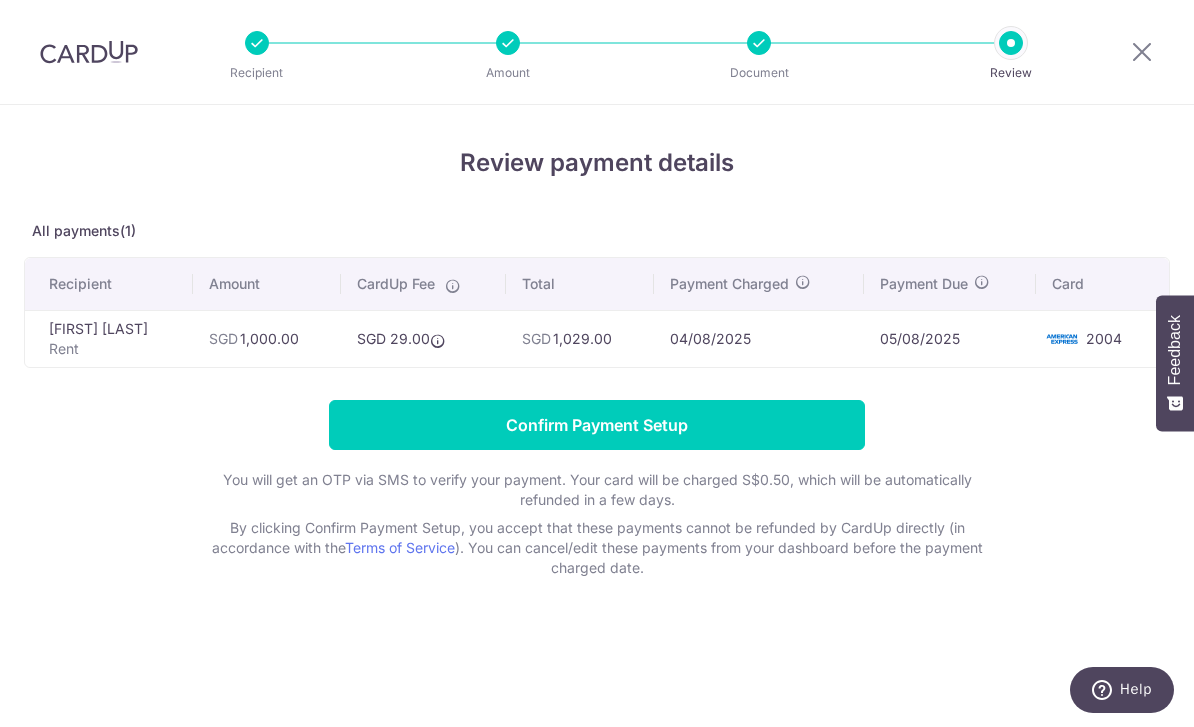 click on "Confirm Payment Setup" at bounding box center (597, 425) 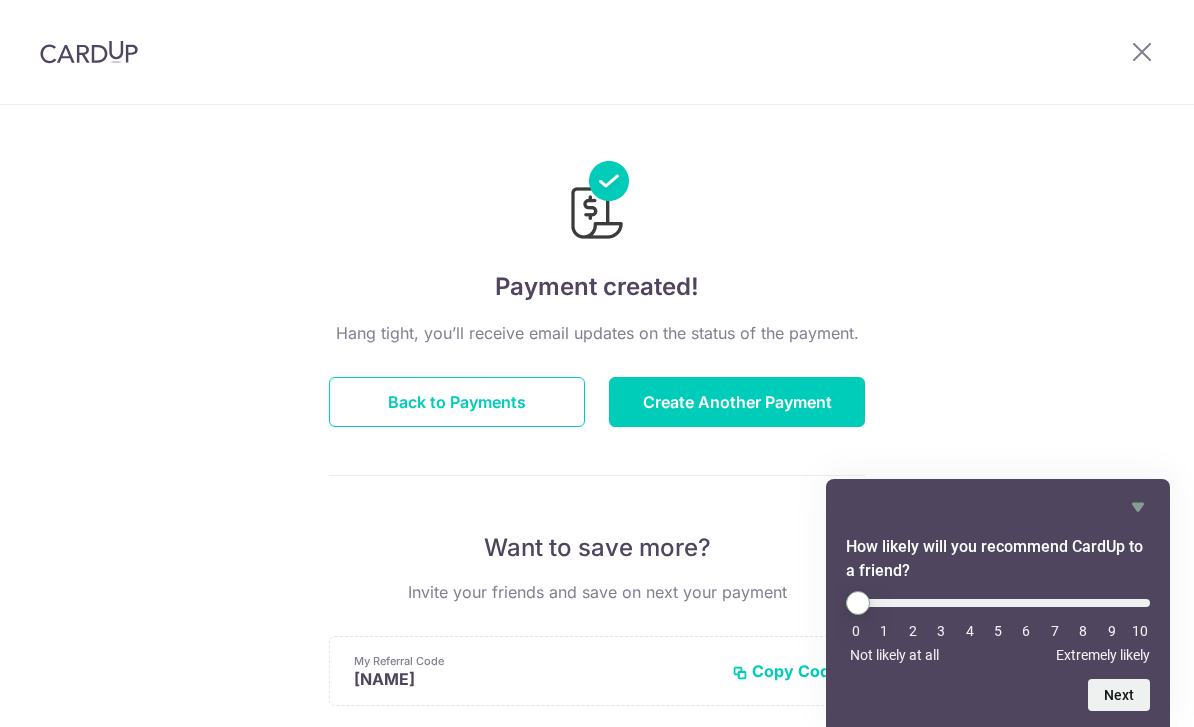 scroll, scrollTop: 0, scrollLeft: 0, axis: both 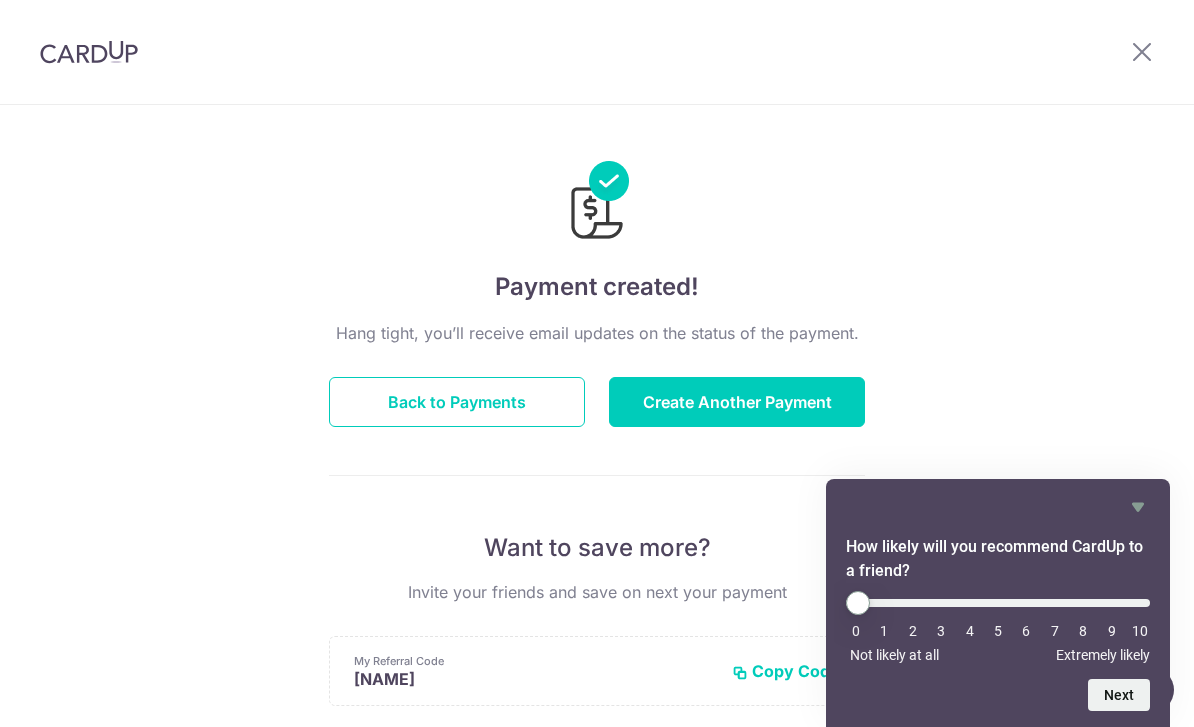 click on "Back to Payments" at bounding box center (457, 402) 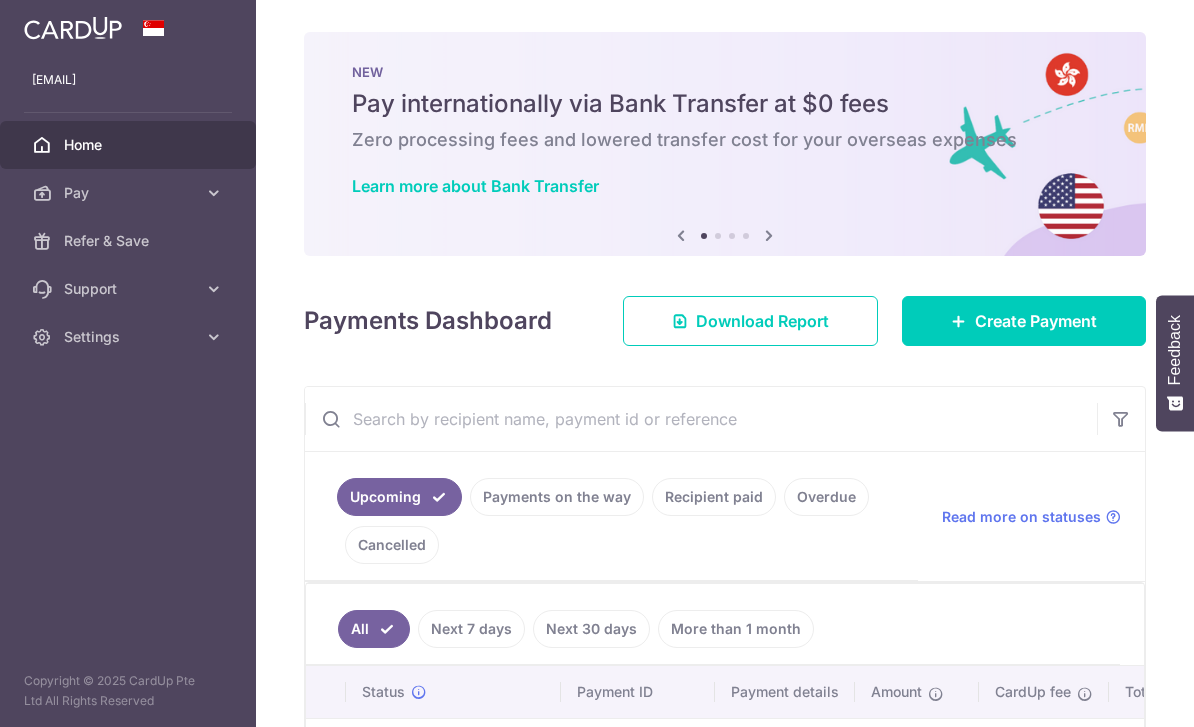 scroll, scrollTop: 0, scrollLeft: 0, axis: both 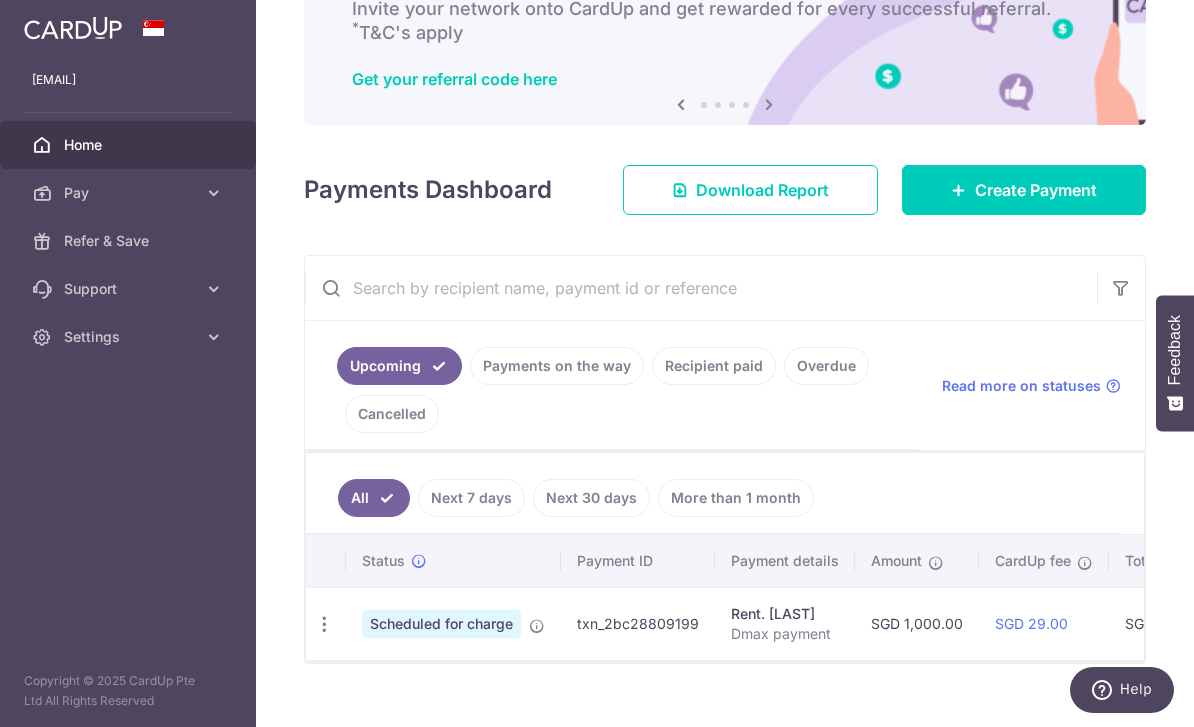 click on "Create Payment" at bounding box center (1036, 190) 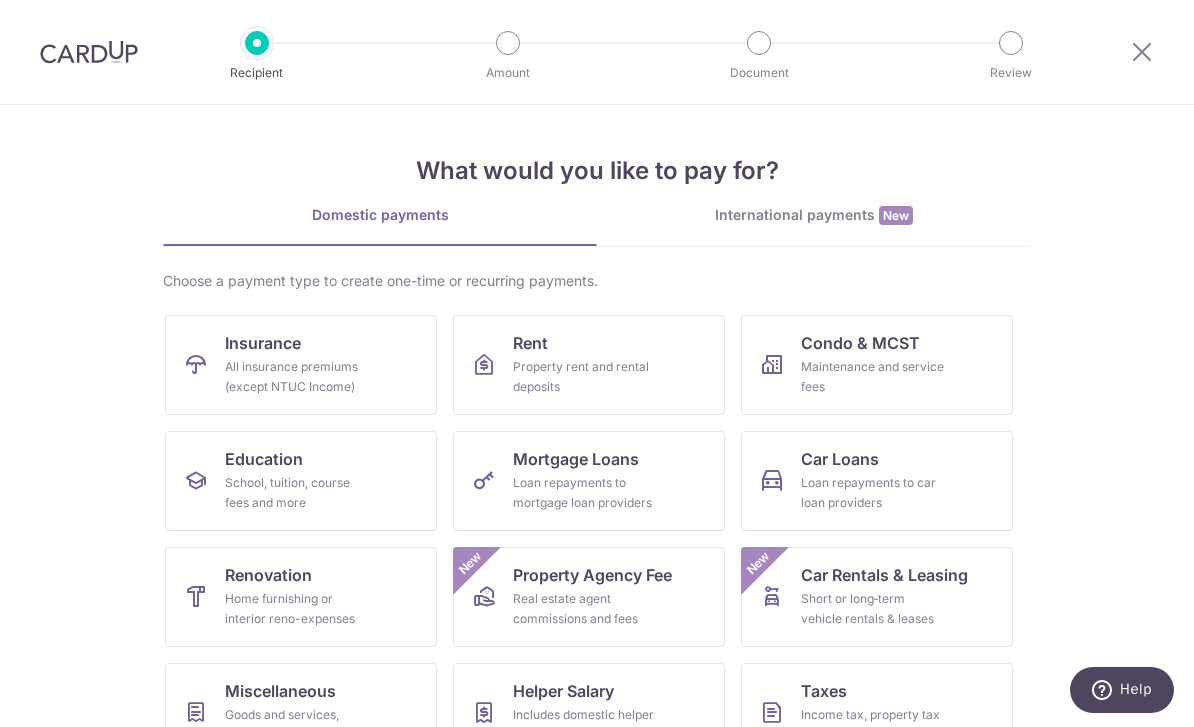 scroll, scrollTop: 0, scrollLeft: 0, axis: both 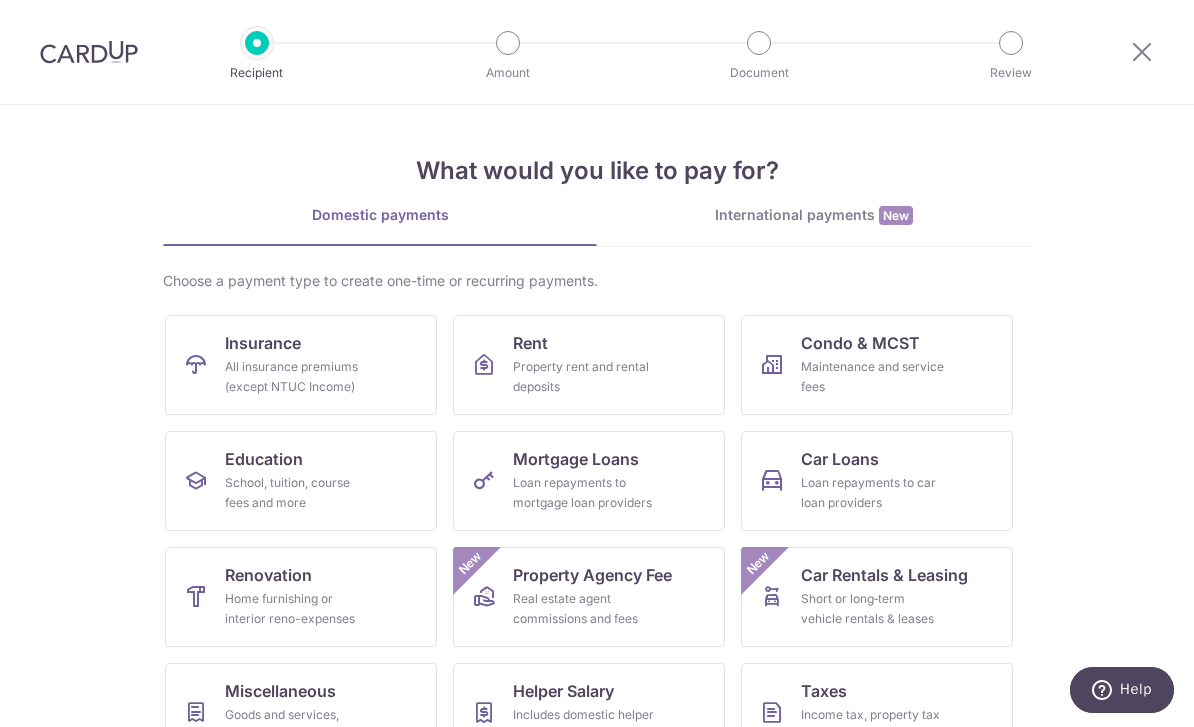 click on "Property rent and rental deposits" at bounding box center (585, 377) 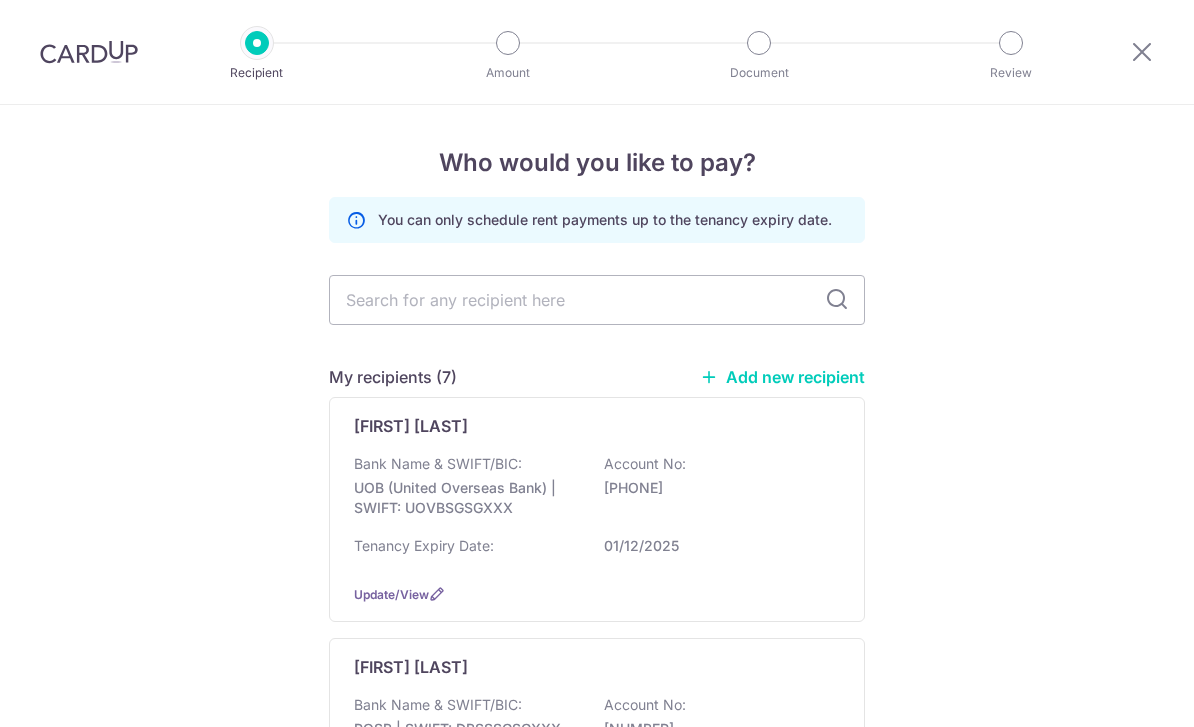 scroll, scrollTop: 0, scrollLeft: 0, axis: both 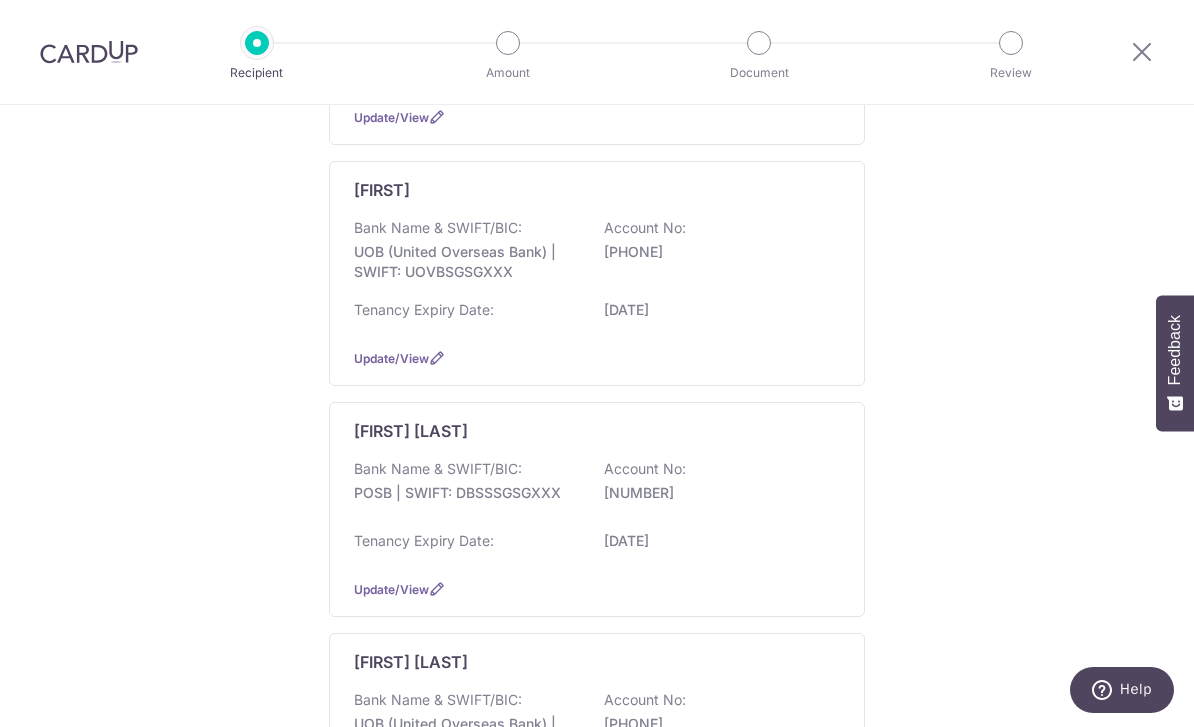 click on "133241027" at bounding box center (716, 493) 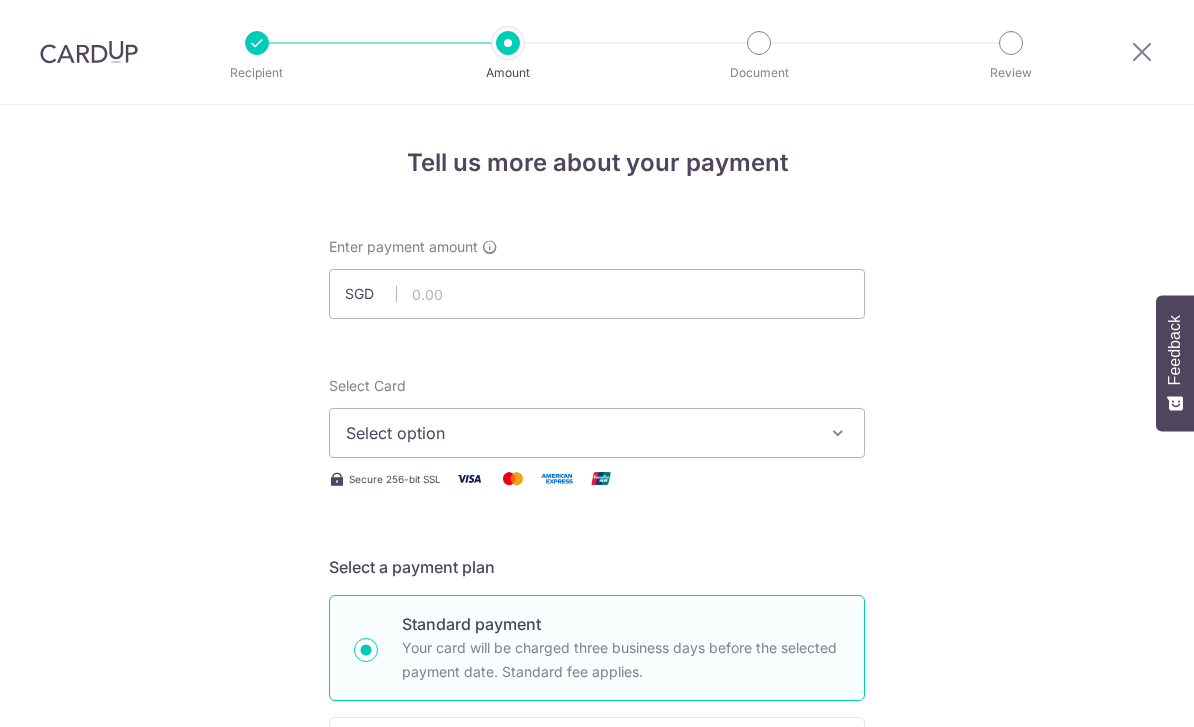 scroll, scrollTop: 0, scrollLeft: 0, axis: both 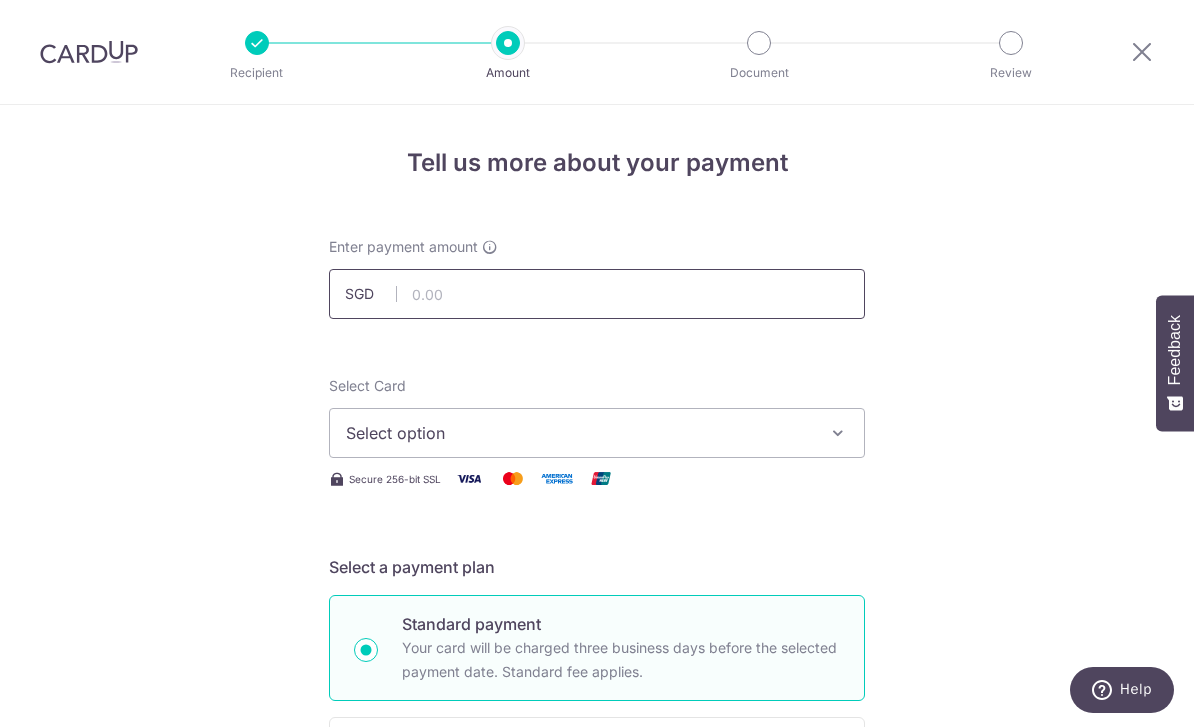 click at bounding box center [597, 294] 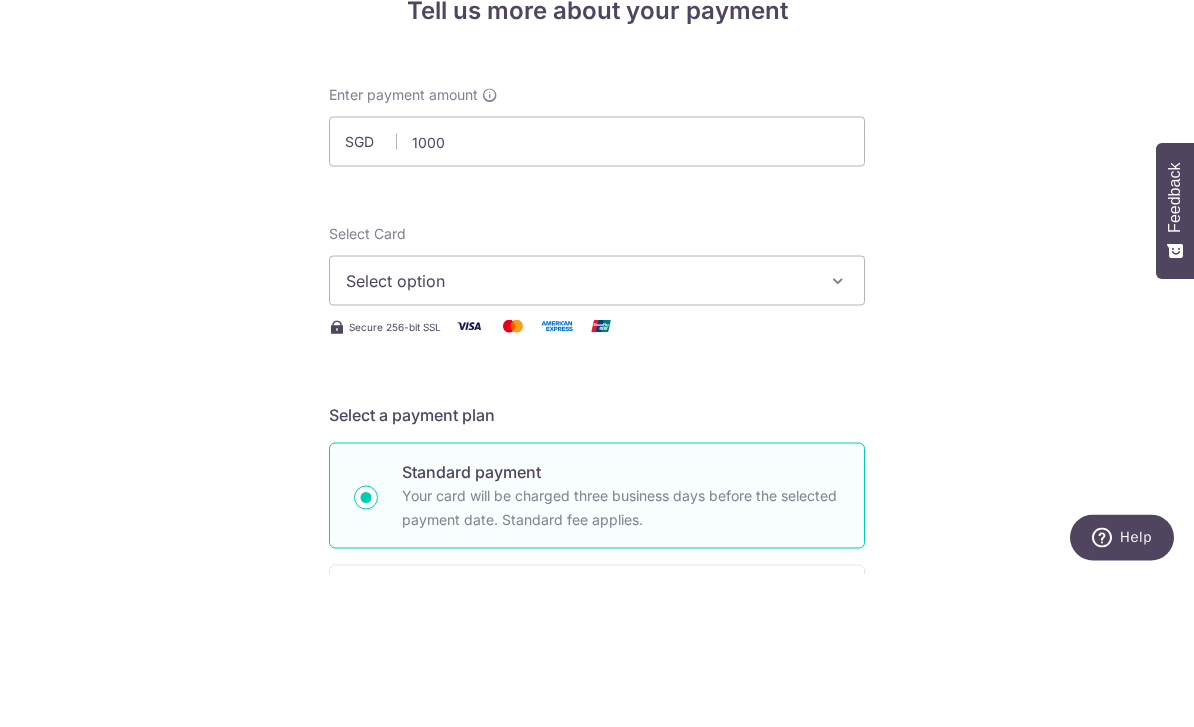 click on "Tell us more about your payment
Enter payment amount
SGD
1000
Select Card
Select option
Add credit card
Your Cards
**** 2004
**** 4210
**** 9946
Secure 256-bit SSL
Text
New card details
Card" at bounding box center (597, 1009) 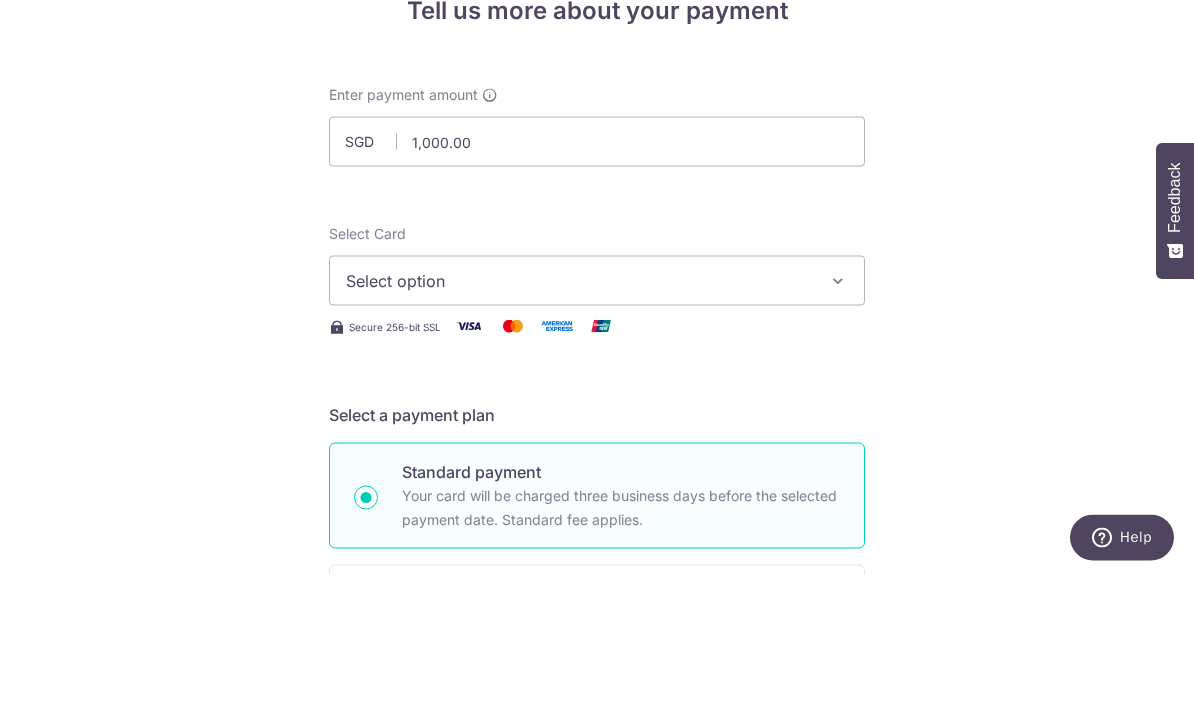 scroll, scrollTop: 64, scrollLeft: 0, axis: vertical 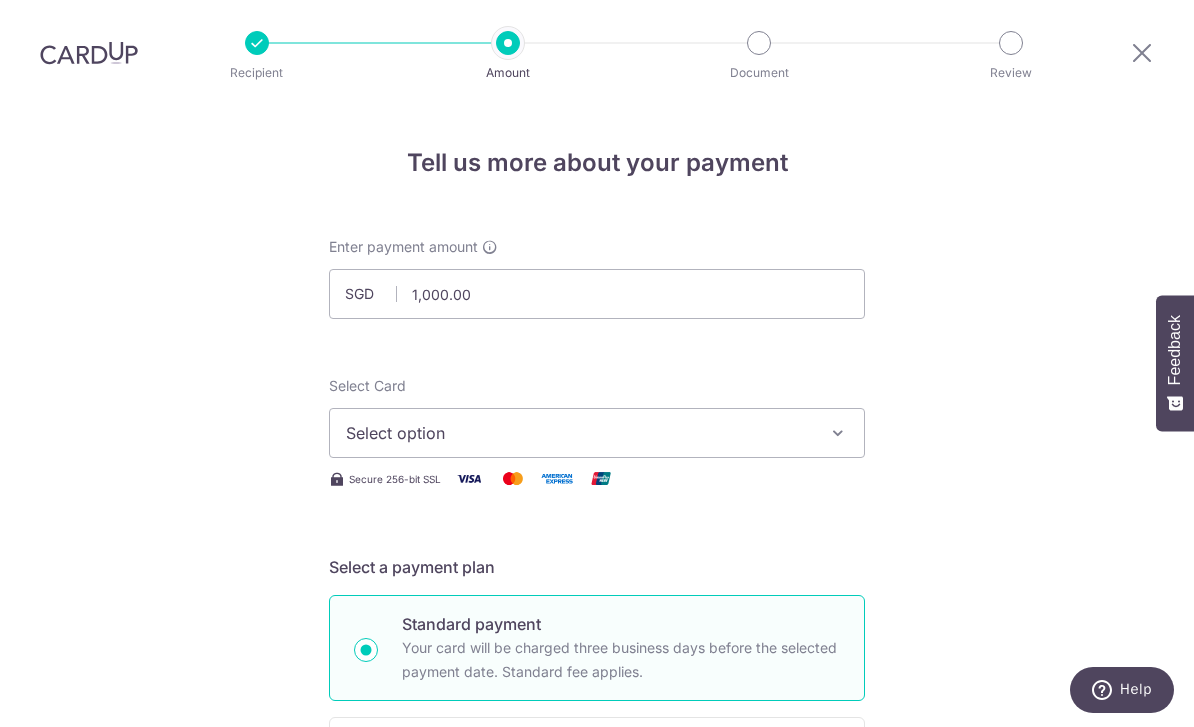 click on "Select option" at bounding box center [597, 433] 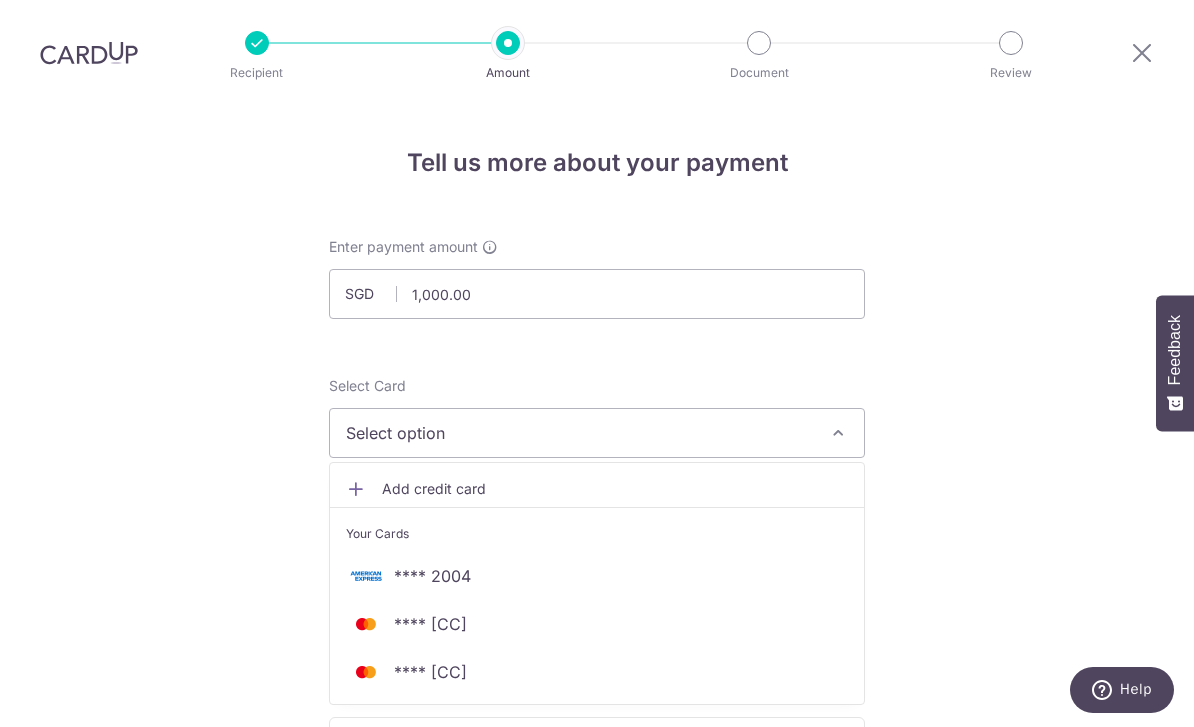 click on "**** 2004" at bounding box center (597, 576) 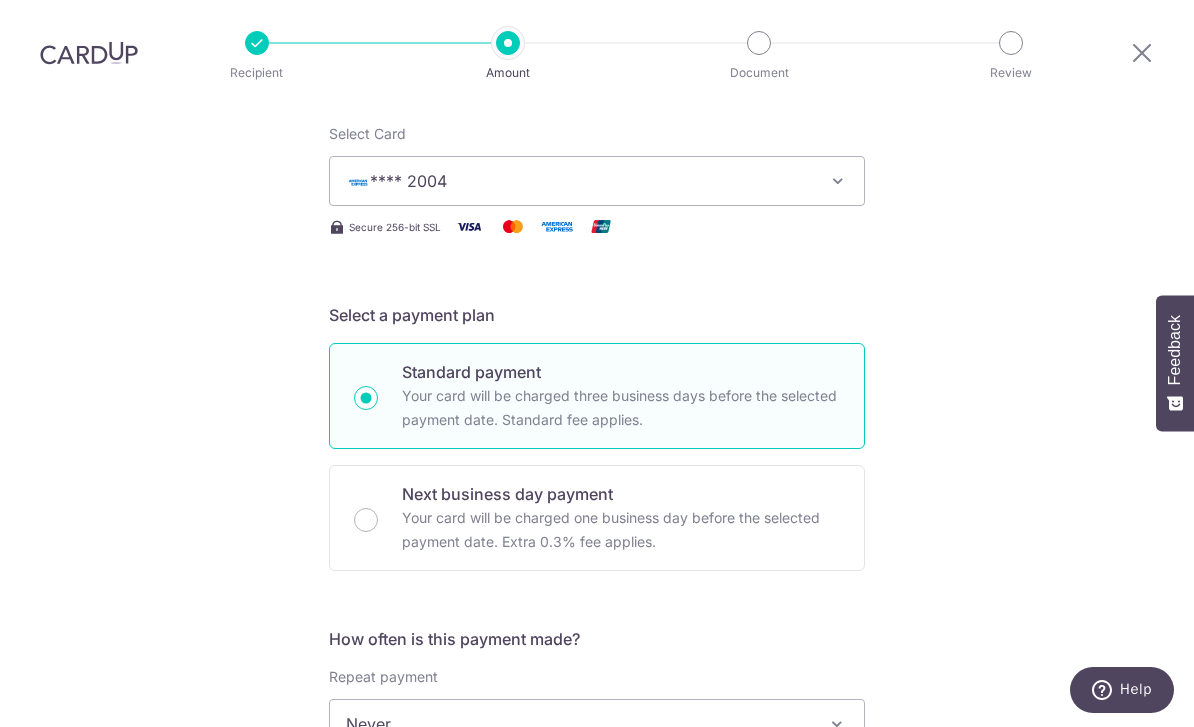 scroll, scrollTop: 320, scrollLeft: 0, axis: vertical 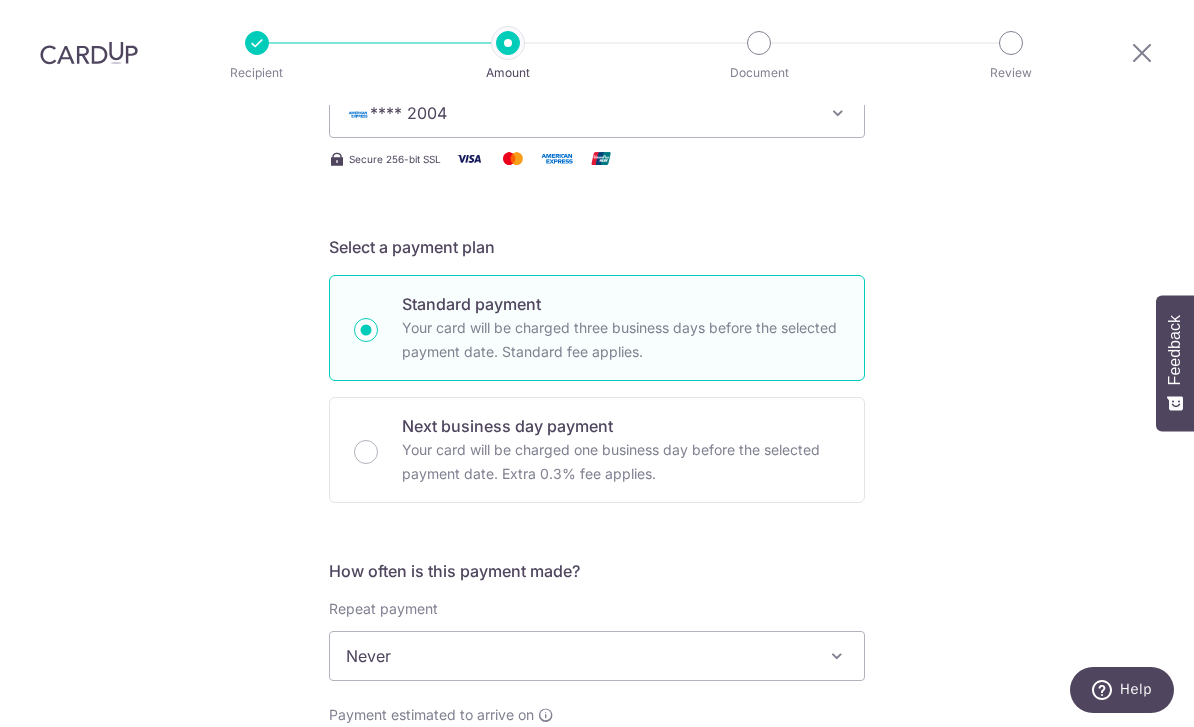 click on "Never" at bounding box center (597, 656) 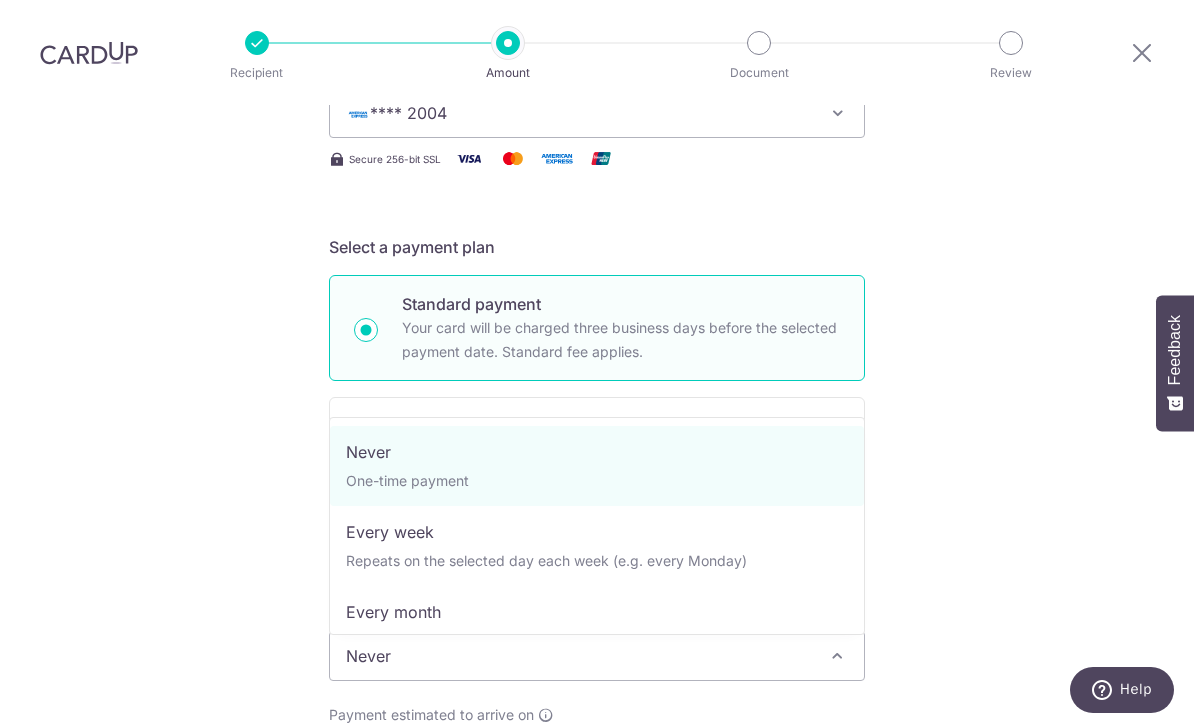 scroll, scrollTop: 320, scrollLeft: 0, axis: vertical 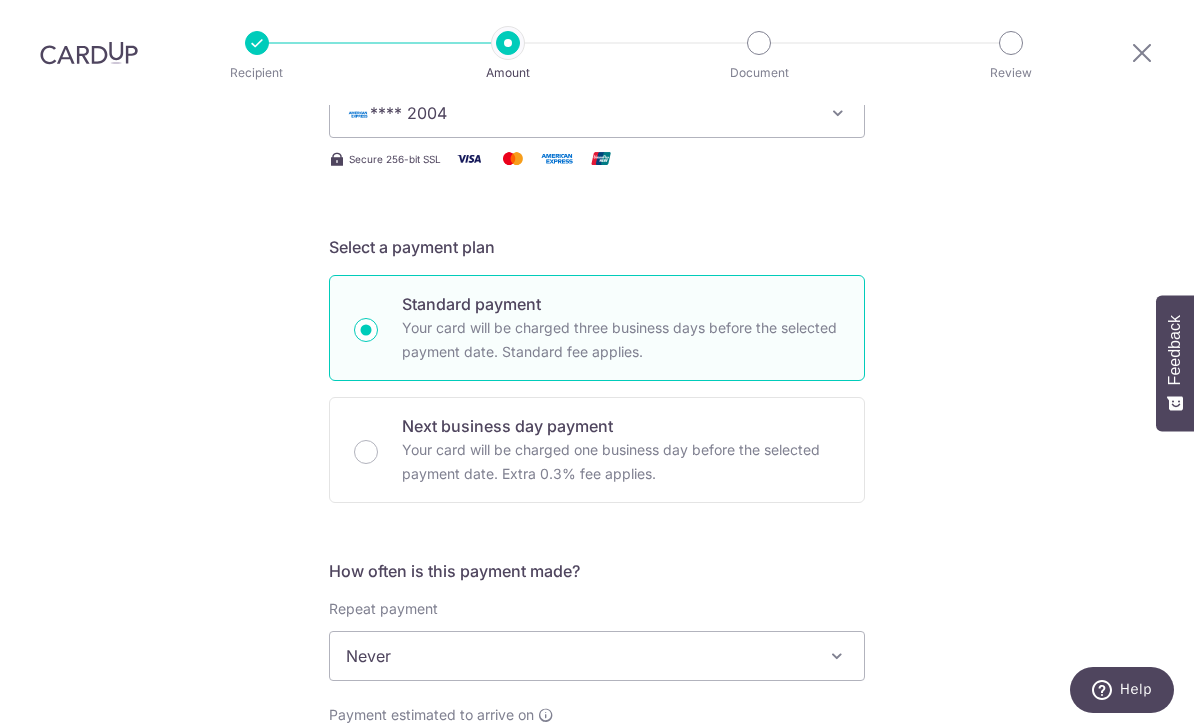 click on "Your card will be charged one business day before the selected payment date. Extra 0.3% fee applies." at bounding box center (621, 462) 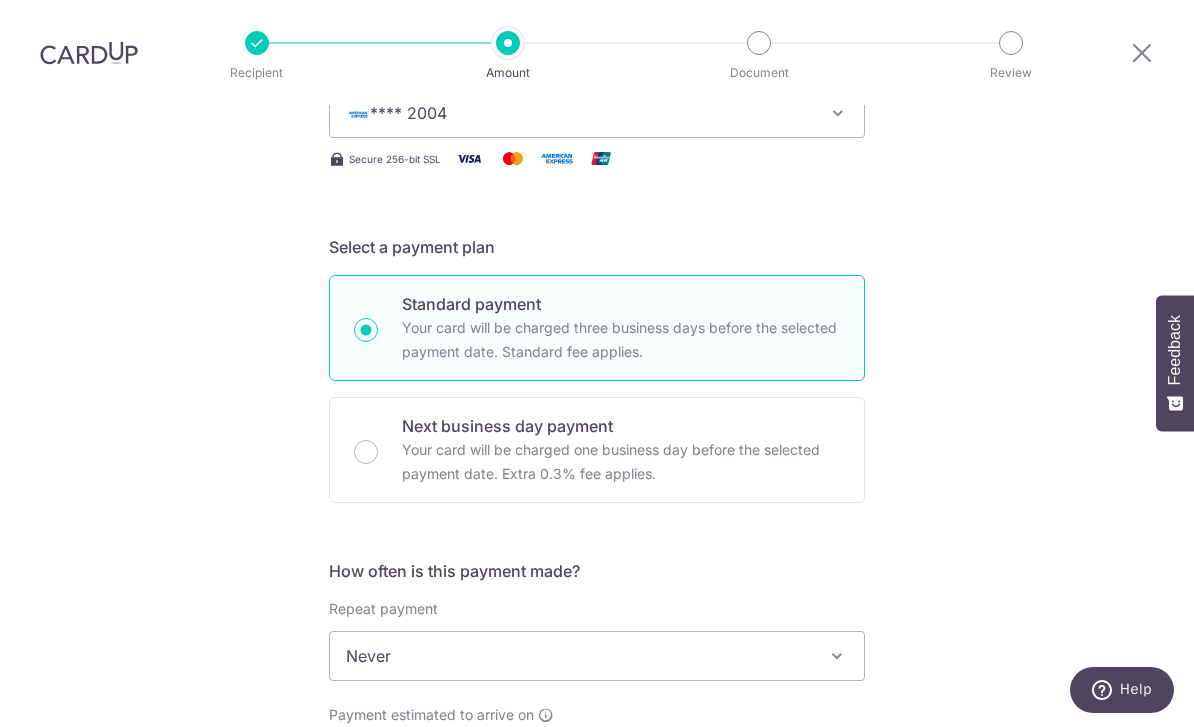 click on "Next business day payment
Your card will be charged one business day before the selected payment date. Extra 0.3% fee applies." at bounding box center (366, 452) 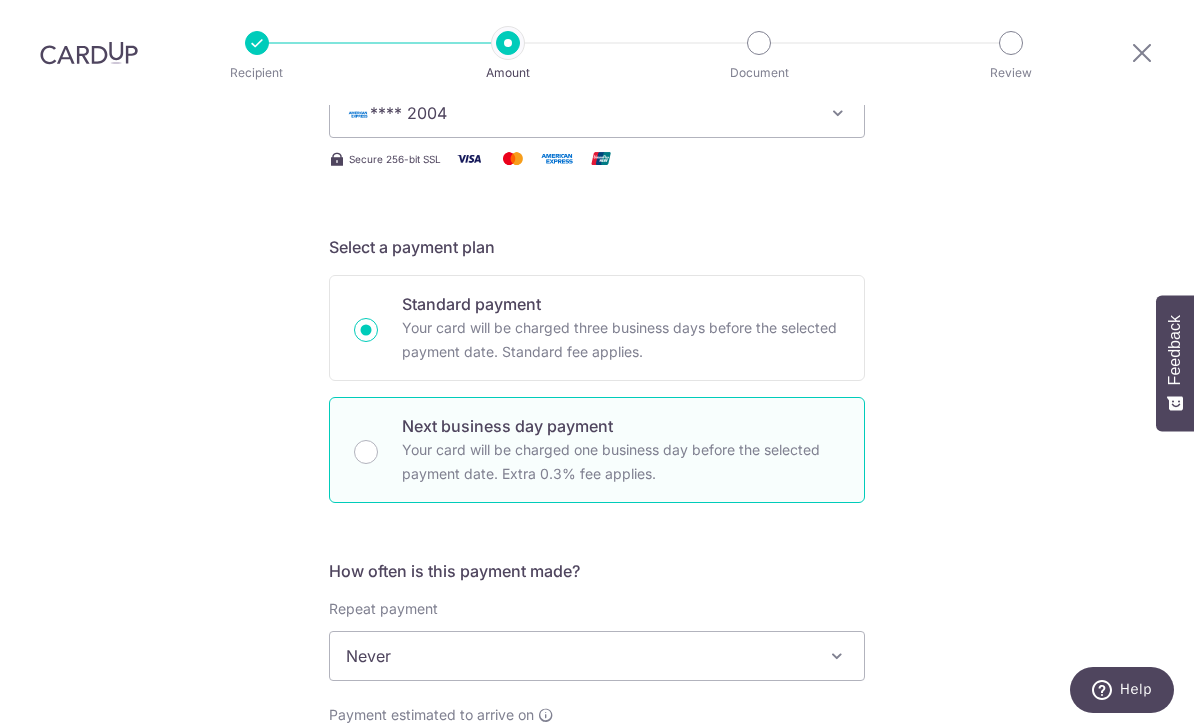 radio on "false" 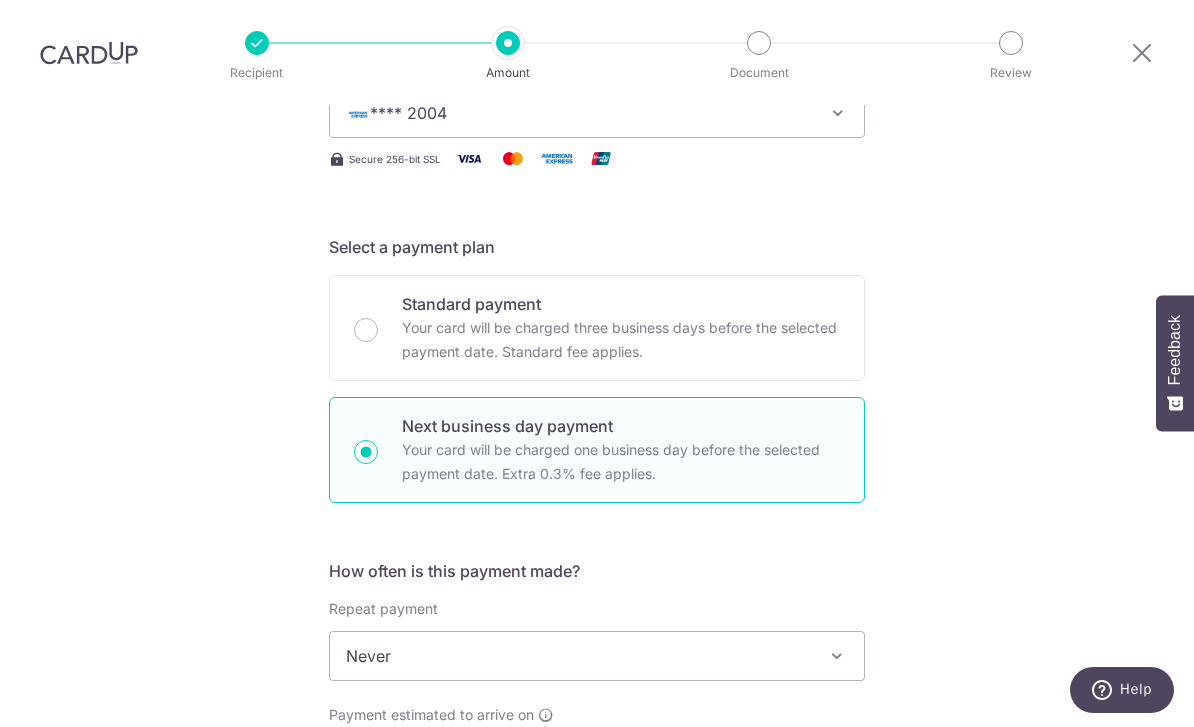 click on "Your card will be charged three business days before the selected payment date. Standard fee applies." at bounding box center (621, 340) 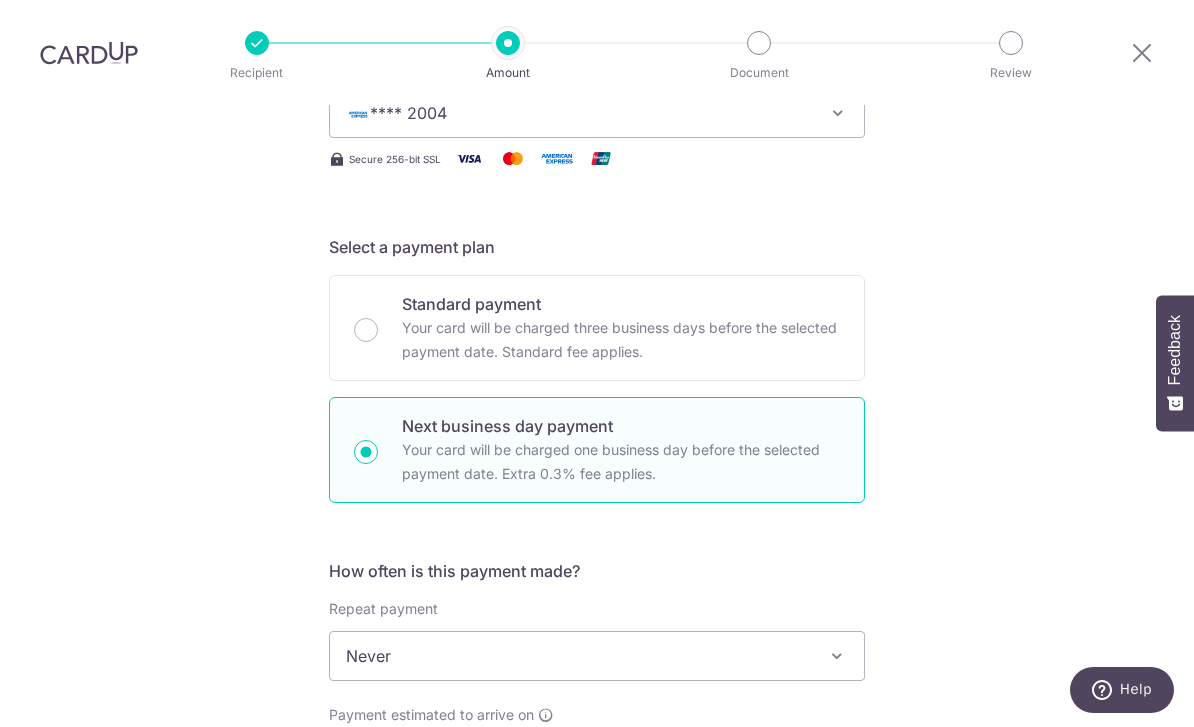 click on "Standard payment
Your card will be charged three business days before the selected payment date. Standard fee applies." at bounding box center [366, 330] 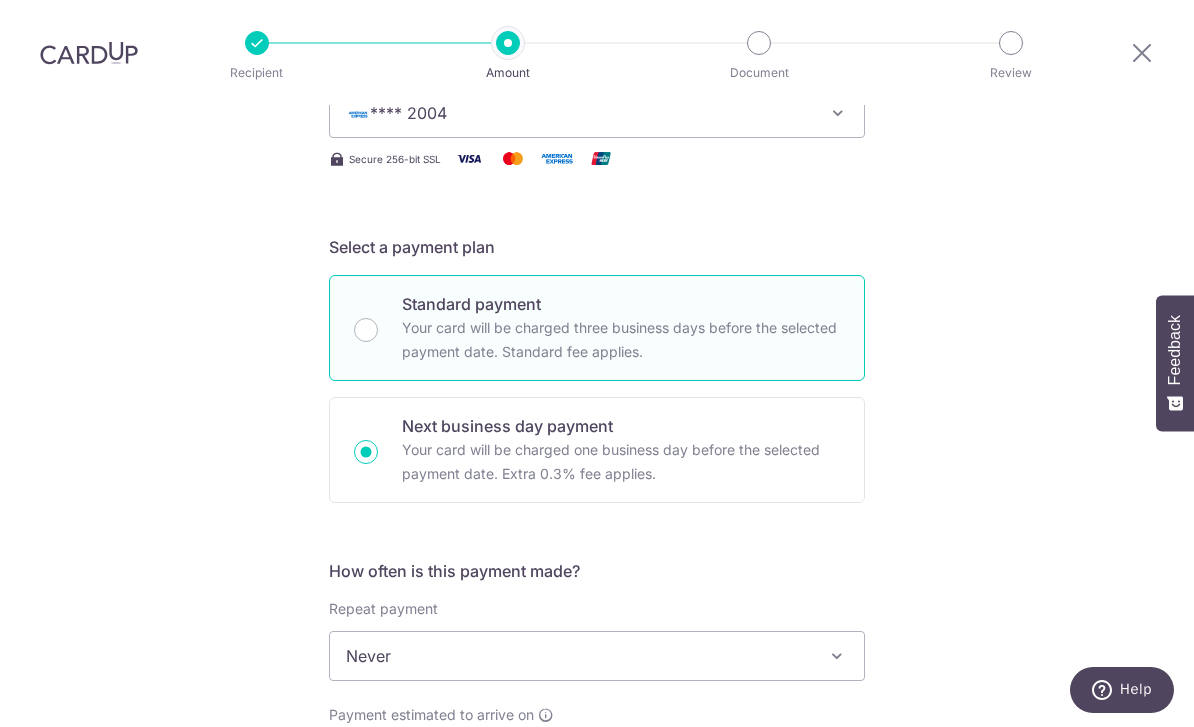 radio on "true" 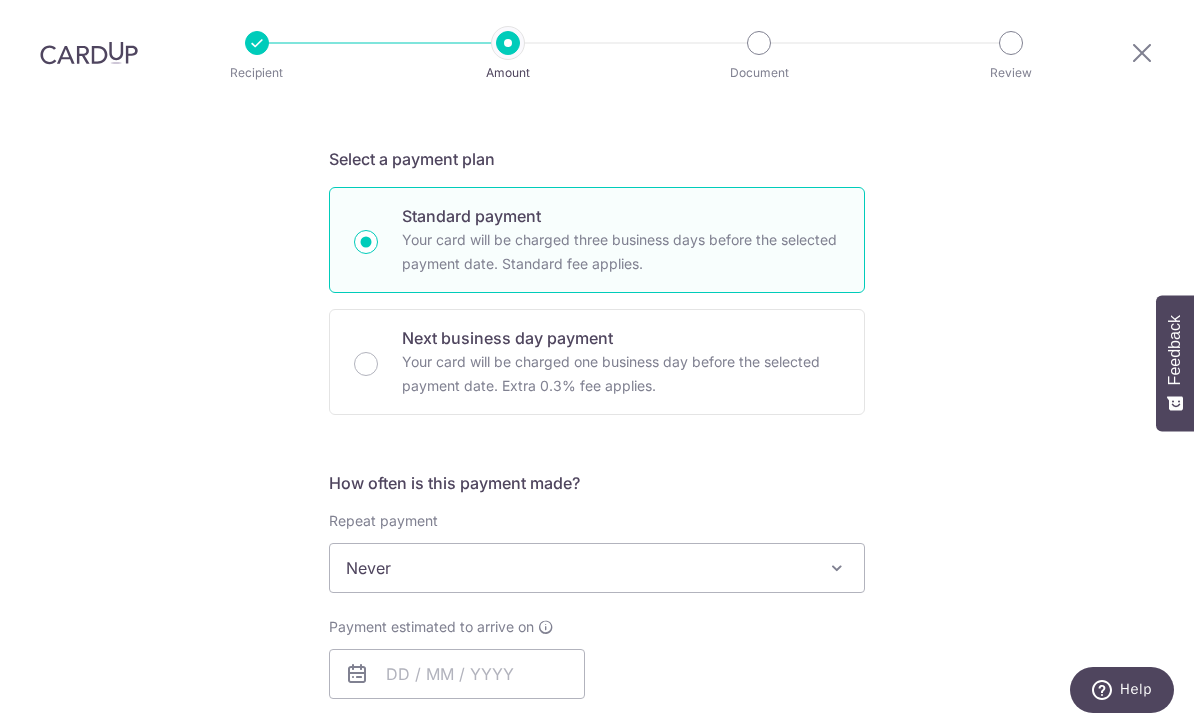 scroll, scrollTop: 440, scrollLeft: 0, axis: vertical 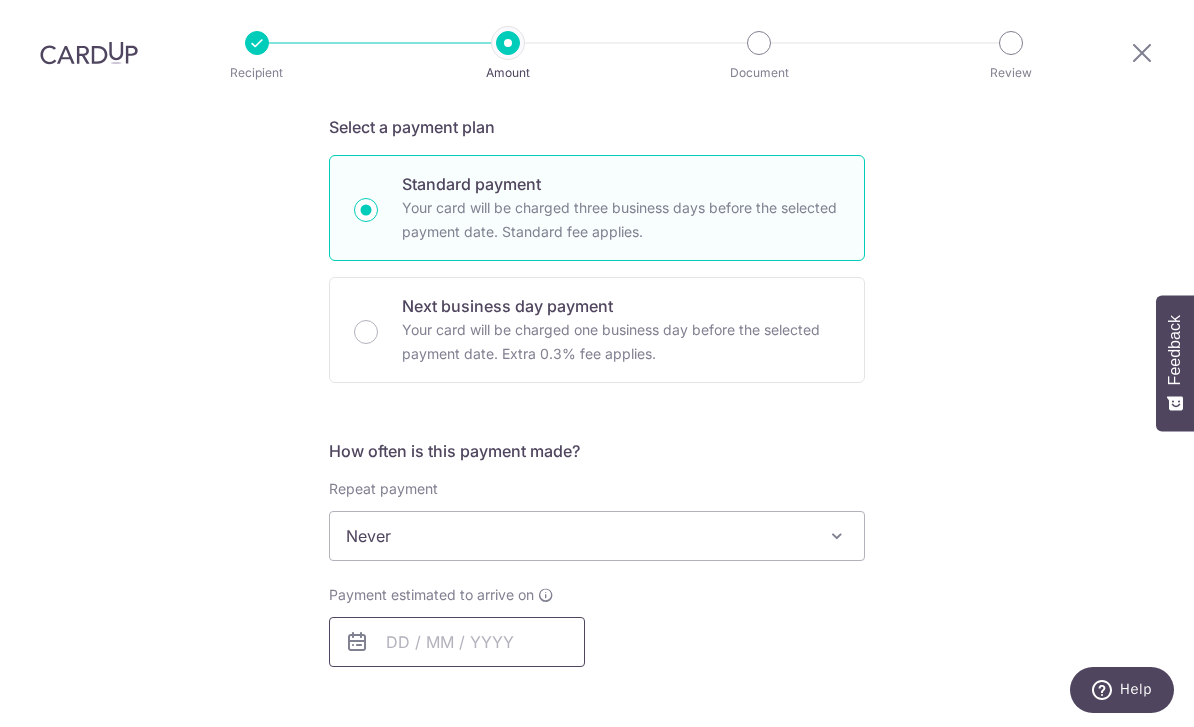 click at bounding box center (457, 642) 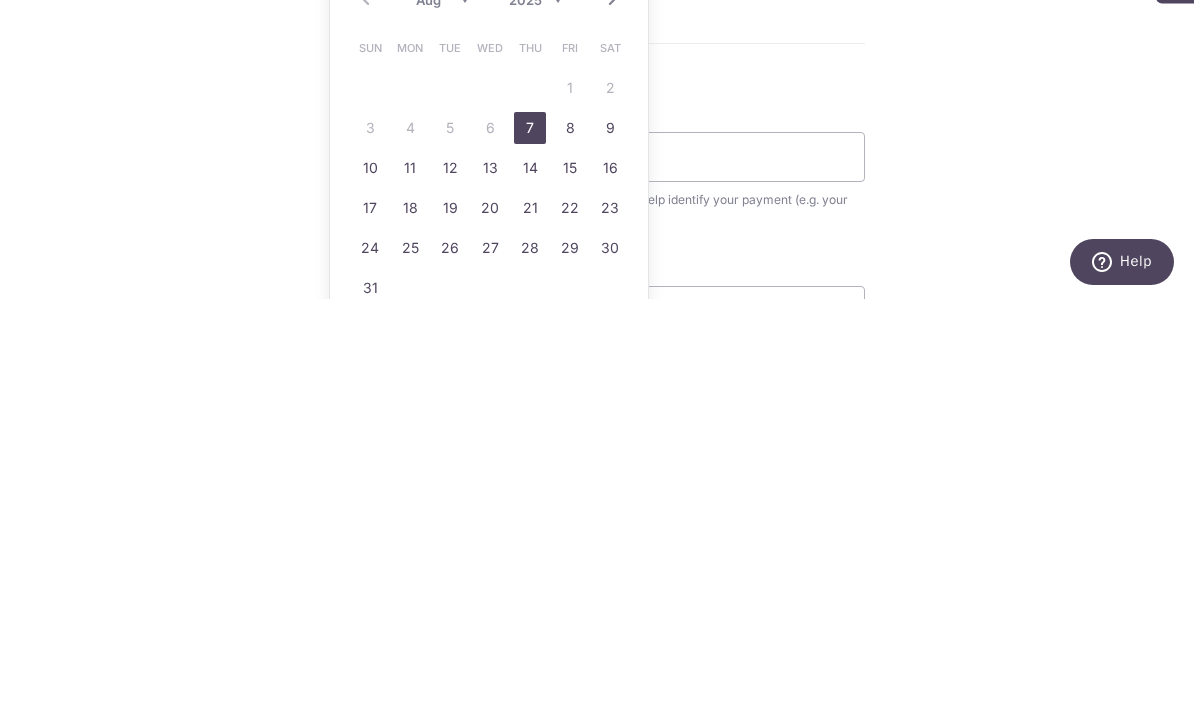 scroll, scrollTop: 707, scrollLeft: 0, axis: vertical 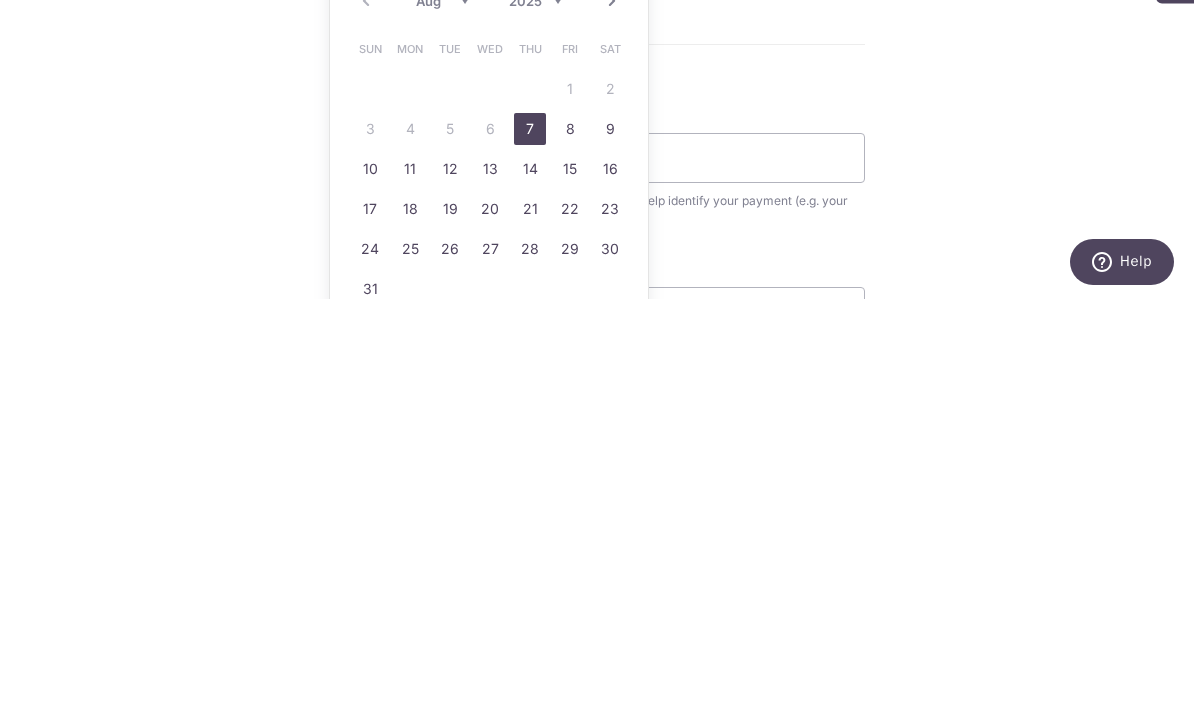 click on "7" at bounding box center (530, 557) 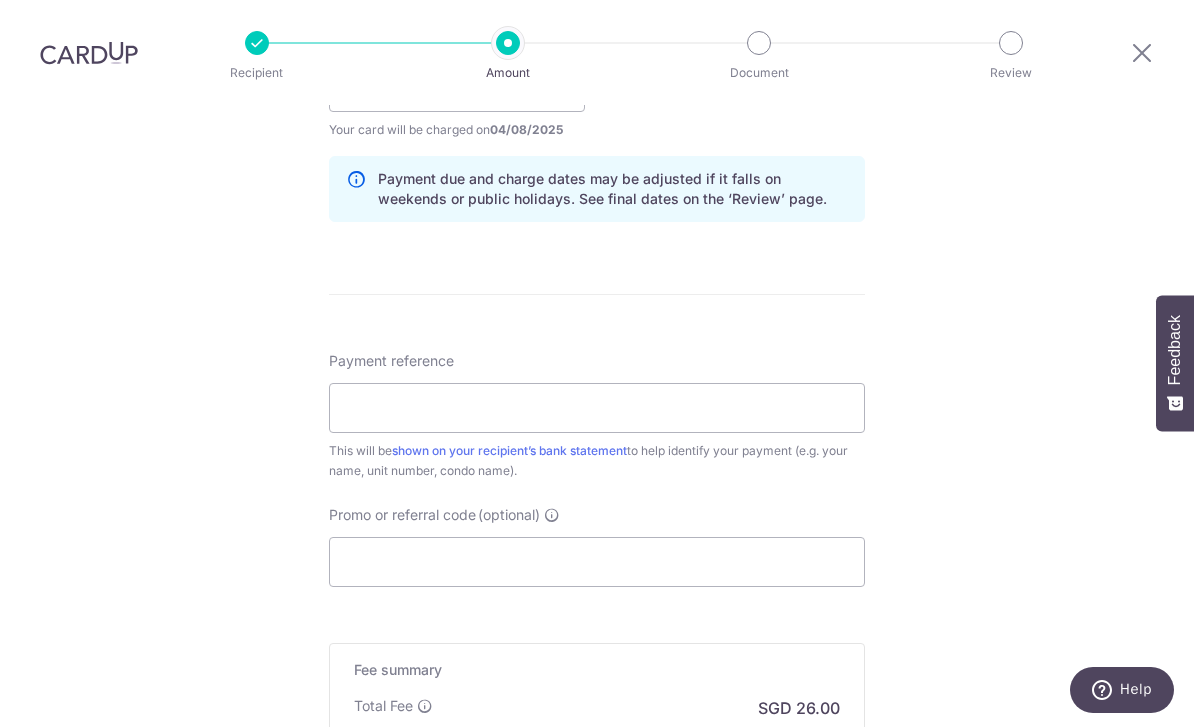 scroll, scrollTop: 996, scrollLeft: 0, axis: vertical 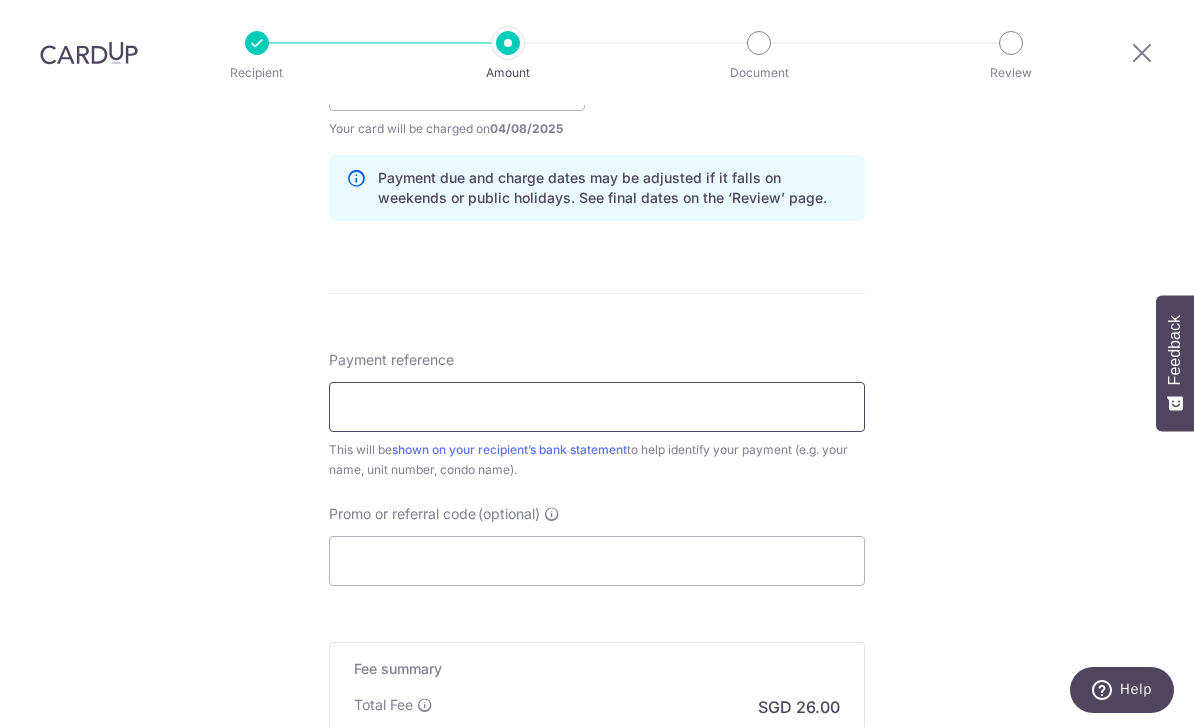 click on "Payment reference" at bounding box center [597, 407] 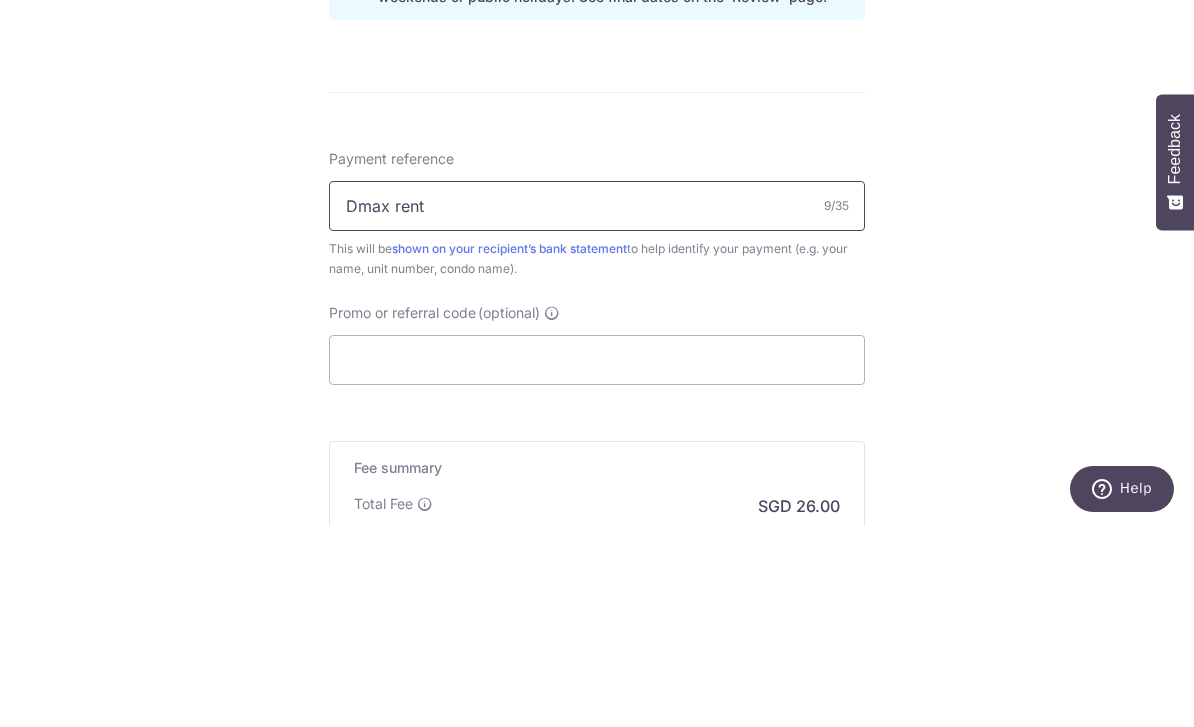 type on "Dmax rent" 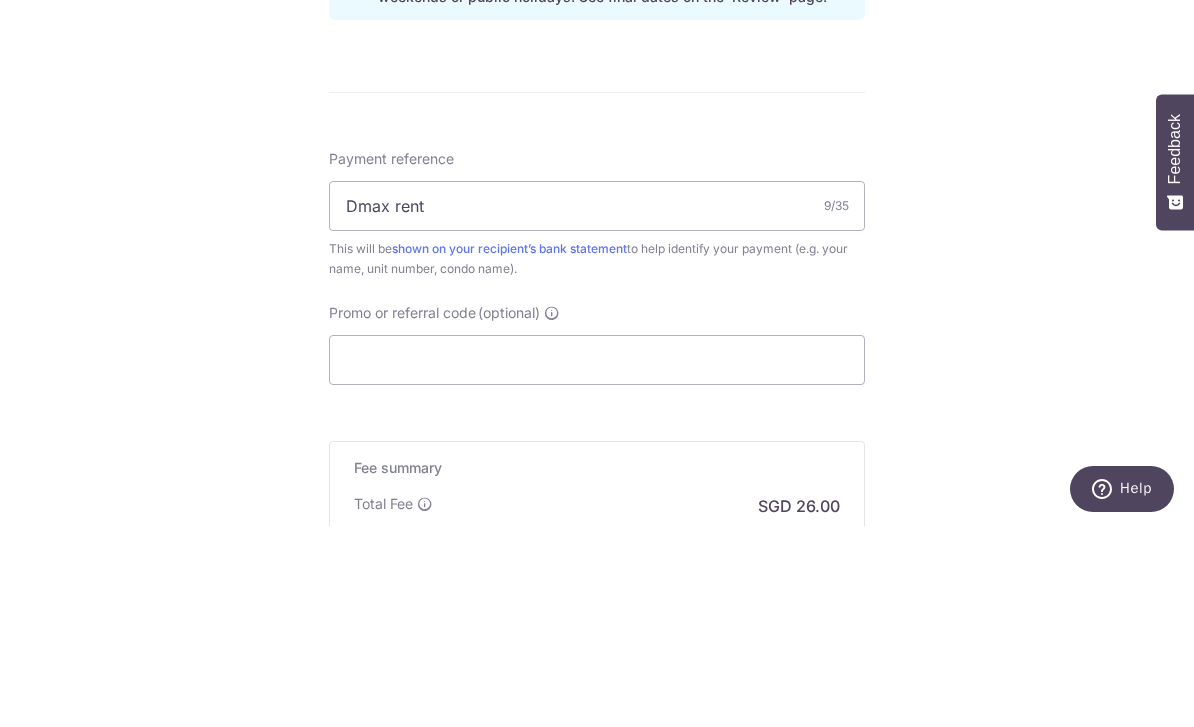 click on "Tell us more about your payment
Enter payment amount
SGD
1,000.00
1000.00
Select Card
**** 2004
Add credit card
Your Cards
**** 2004
**** 4210
**** 9946
Secure 256-bit SSL
Text
New card details
Card" at bounding box center [597, 54] 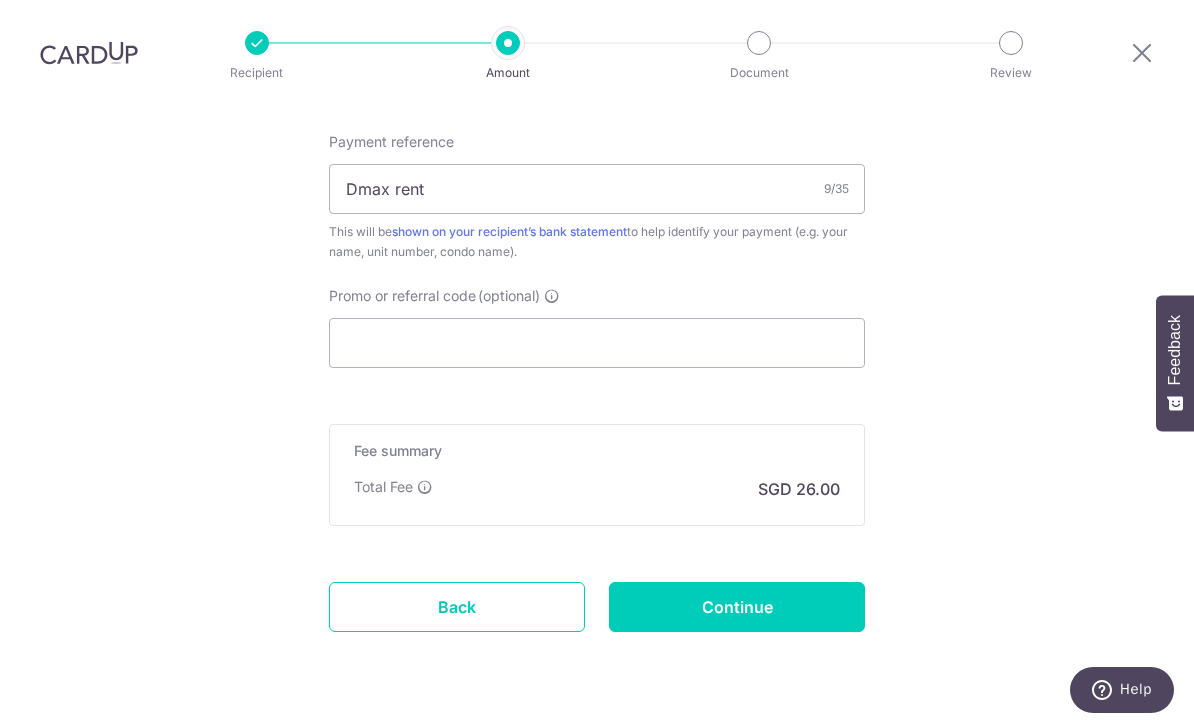 scroll, scrollTop: 1213, scrollLeft: 0, axis: vertical 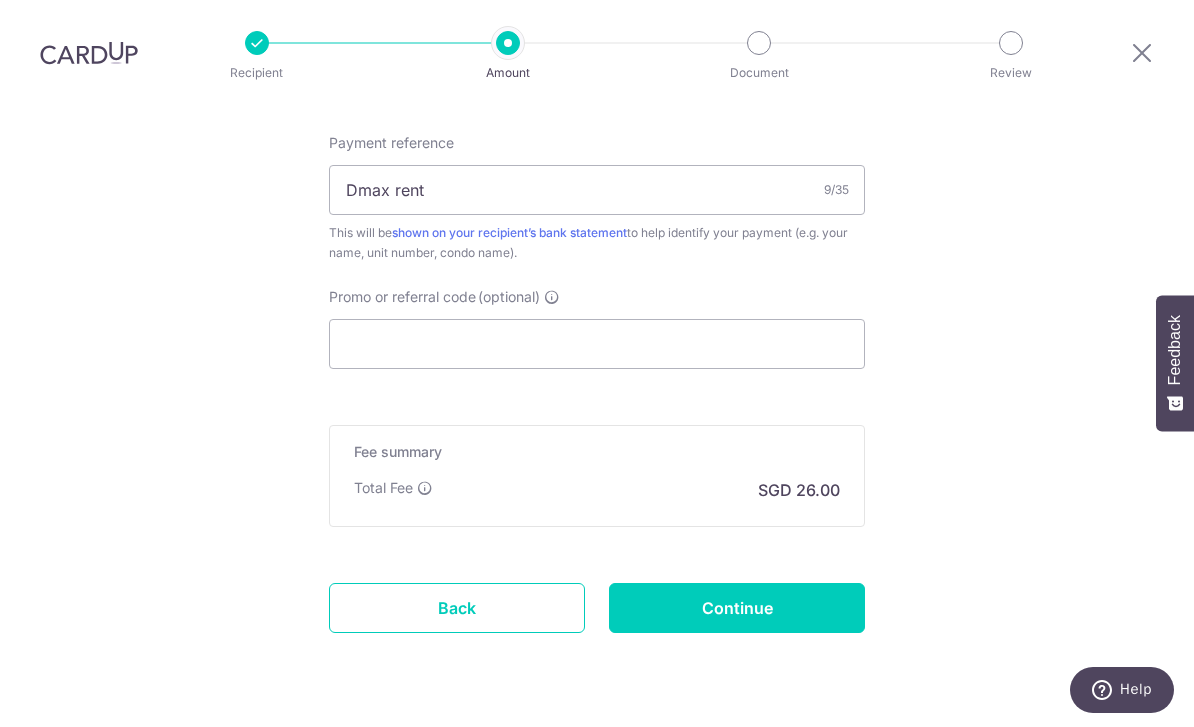 click on "Continue" at bounding box center (737, 608) 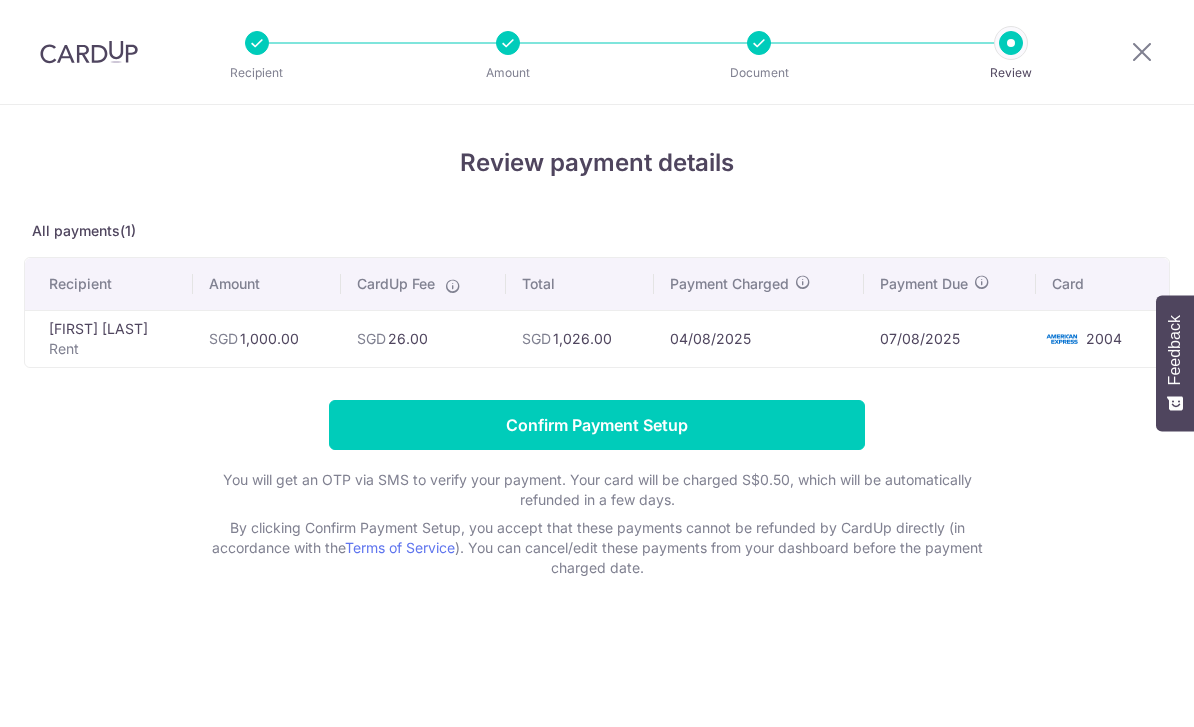 scroll, scrollTop: 0, scrollLeft: 0, axis: both 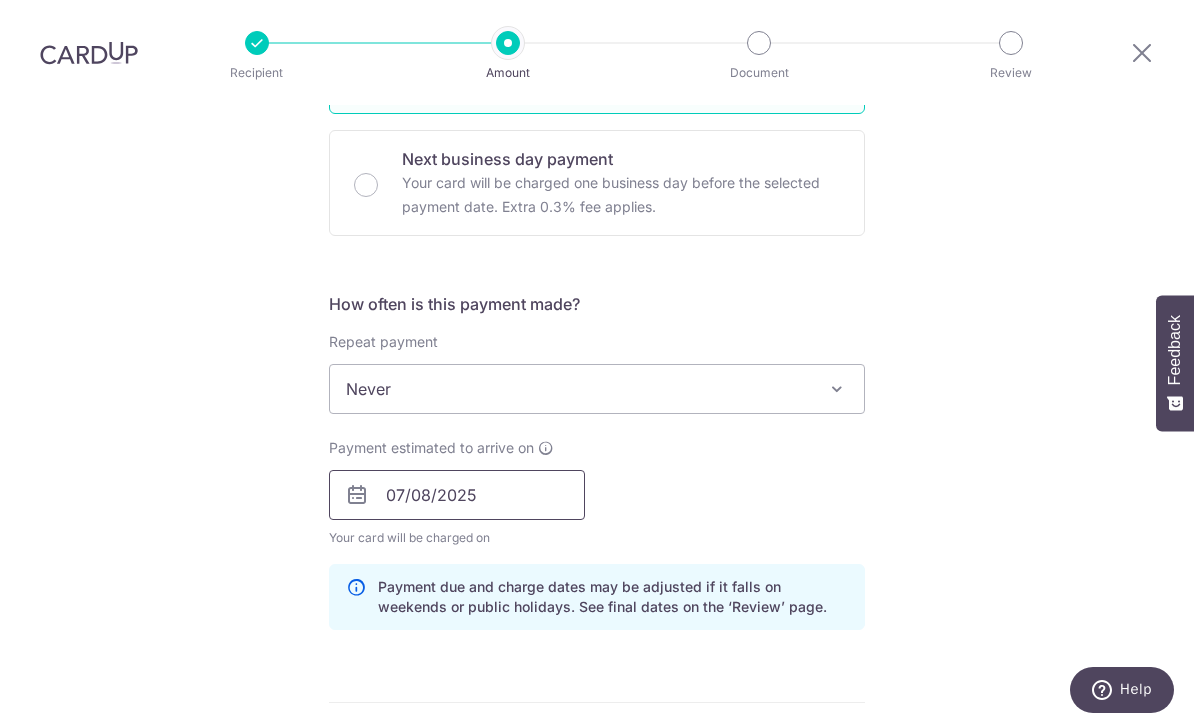 click on "07/08/2025" at bounding box center (457, 495) 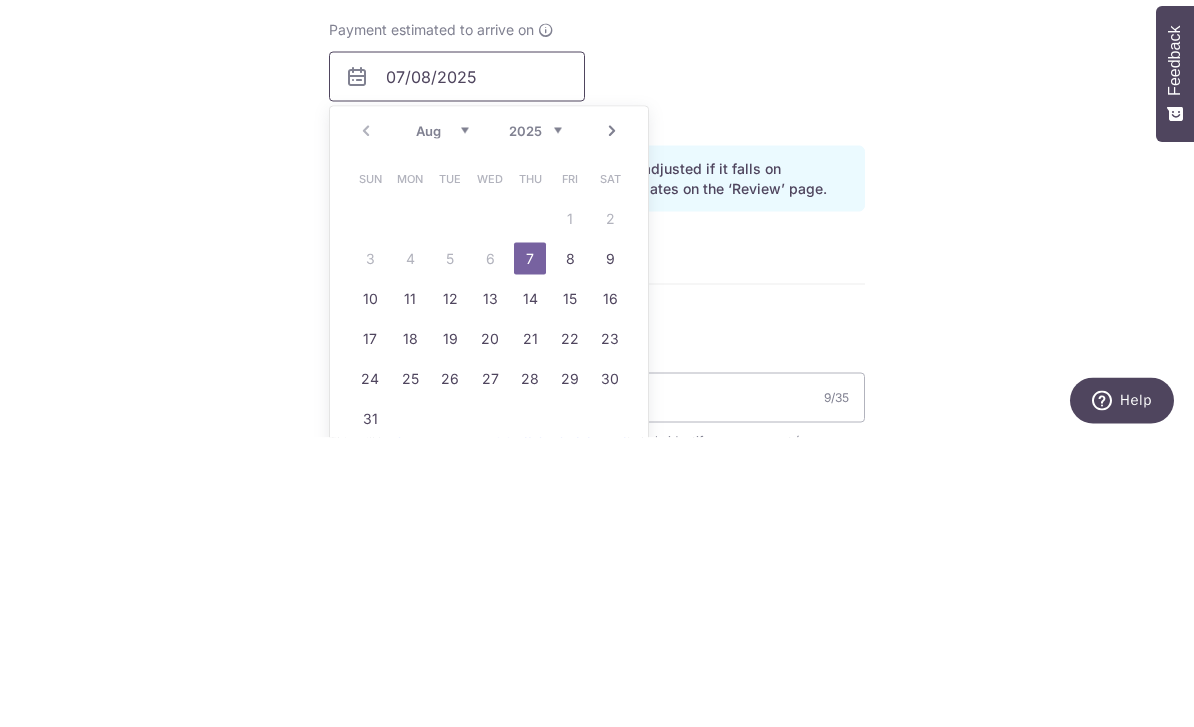 scroll, scrollTop: 714, scrollLeft: 0, axis: vertical 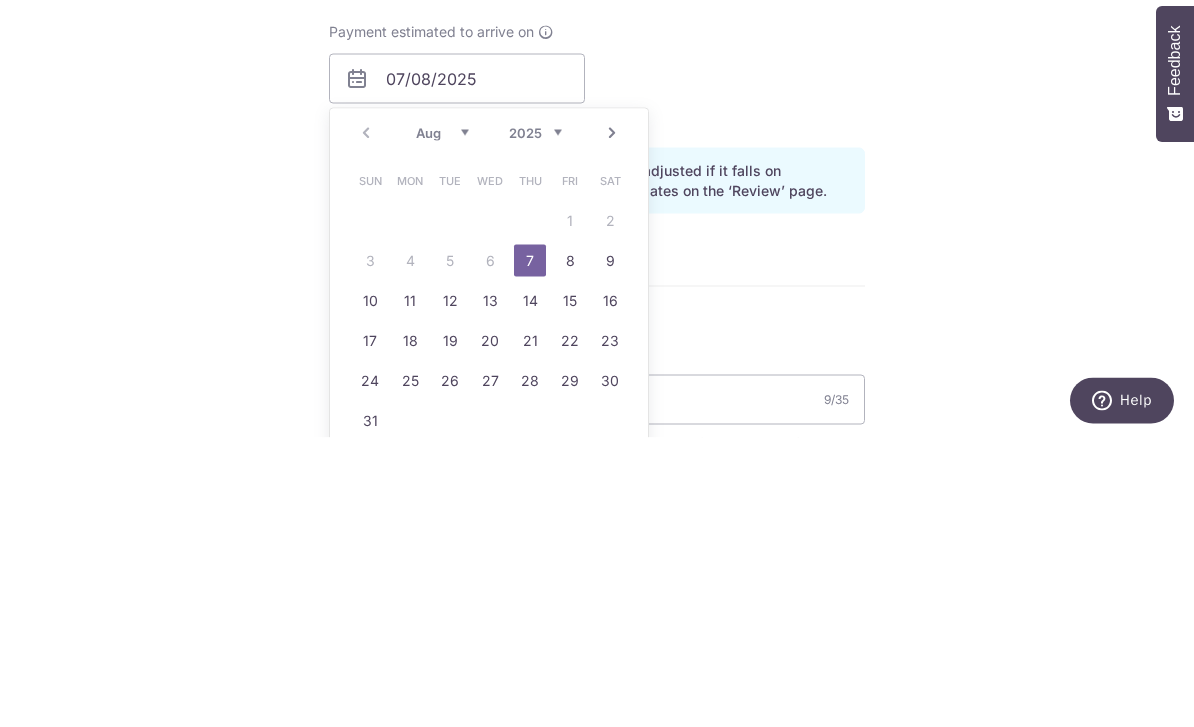 click on "8" at bounding box center (570, 550) 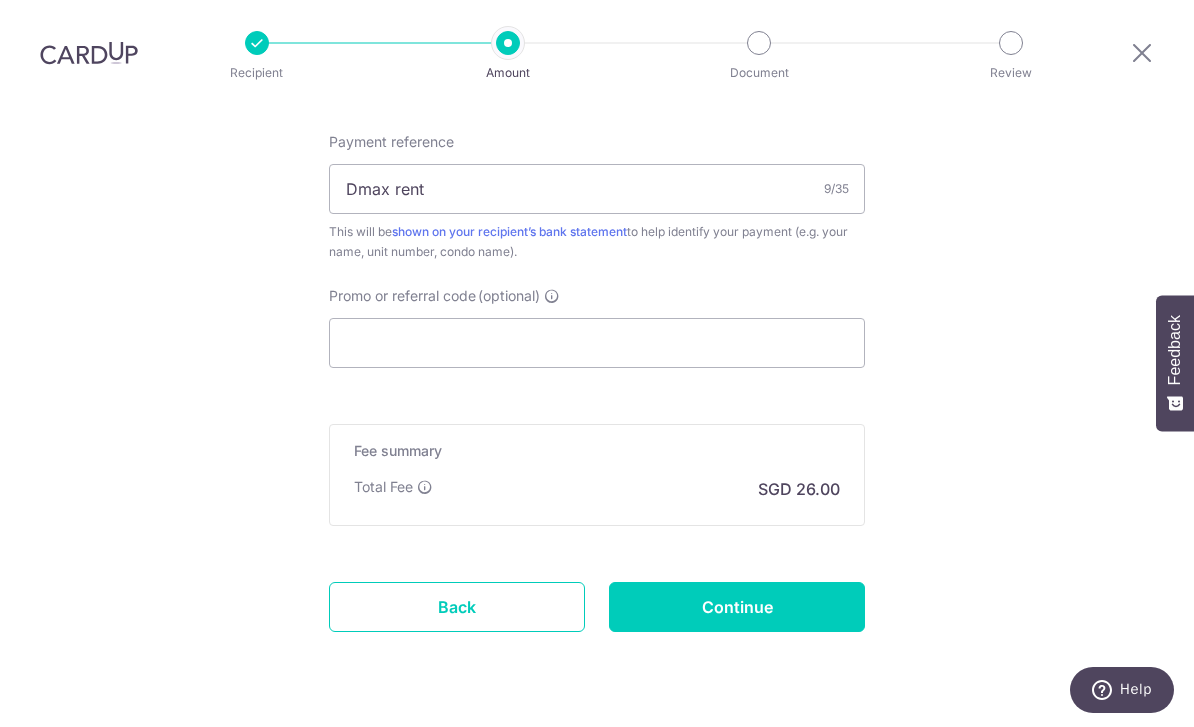 scroll, scrollTop: 1213, scrollLeft: 0, axis: vertical 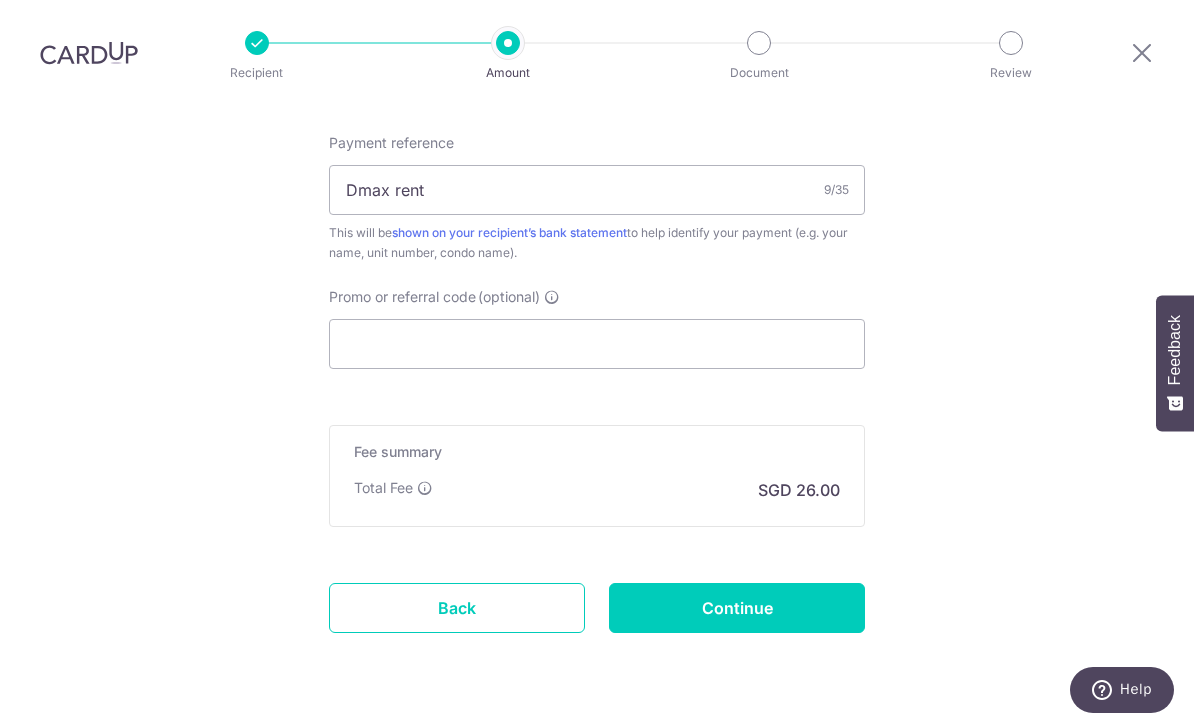 click on "Continue" at bounding box center [737, 608] 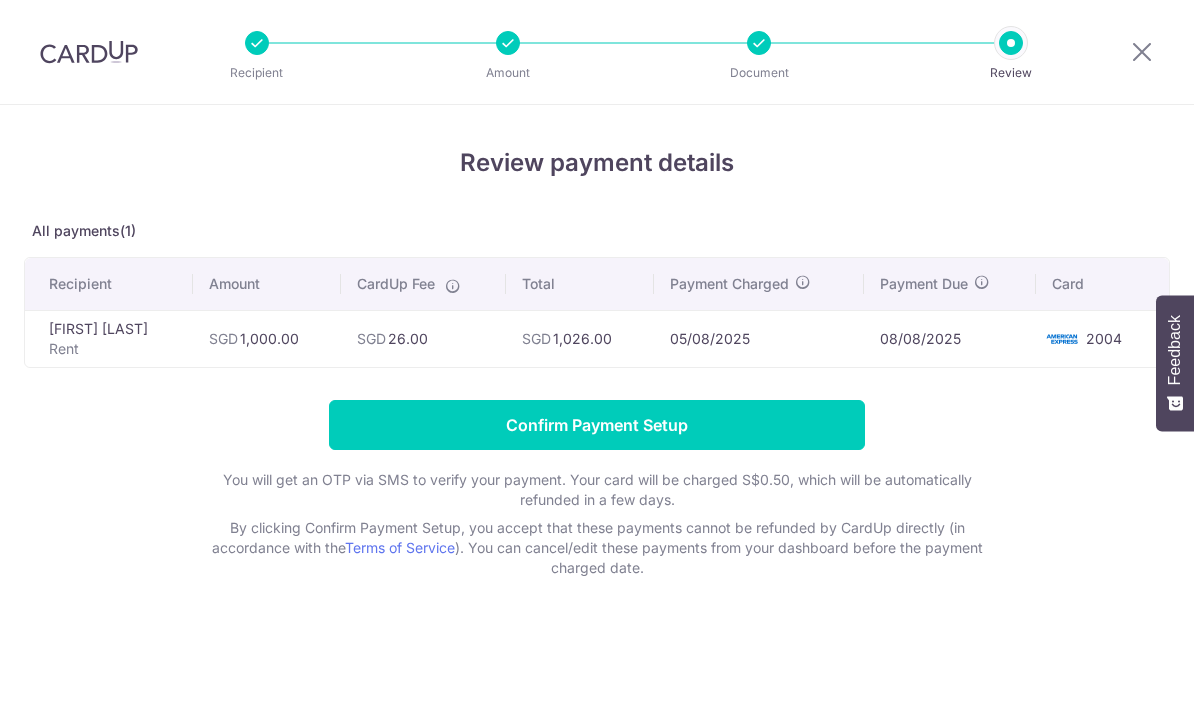 scroll, scrollTop: 0, scrollLeft: 0, axis: both 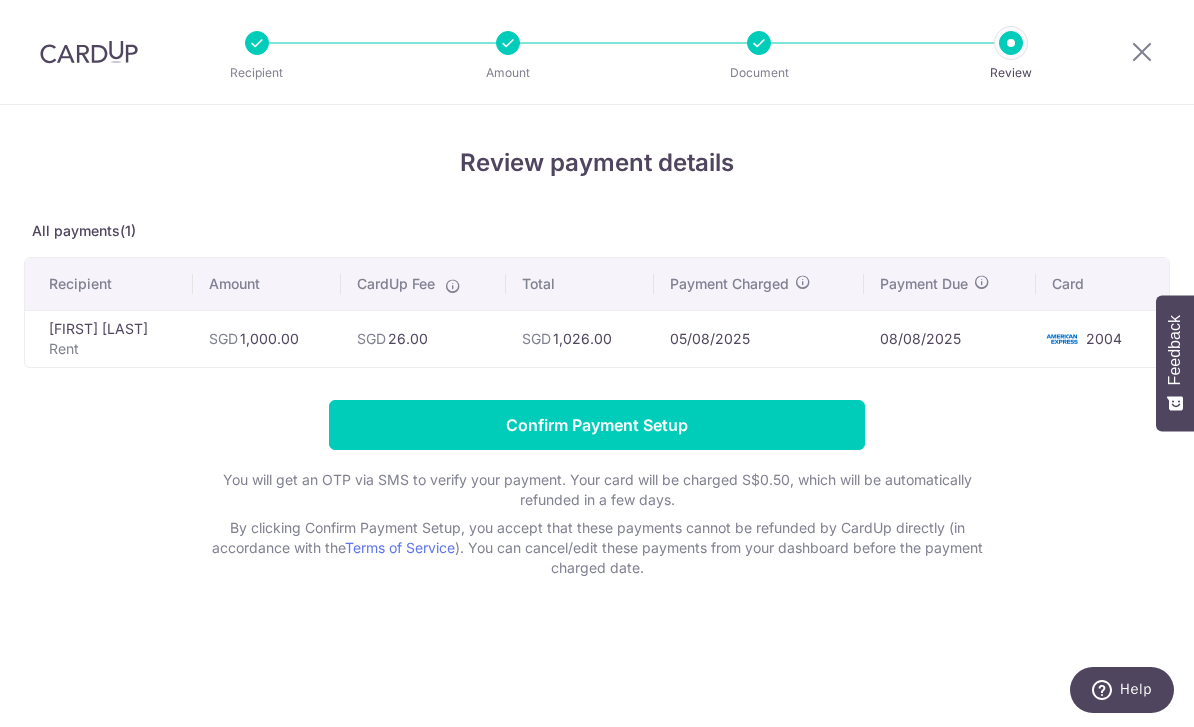 click on "Confirm Payment Setup" at bounding box center (597, 425) 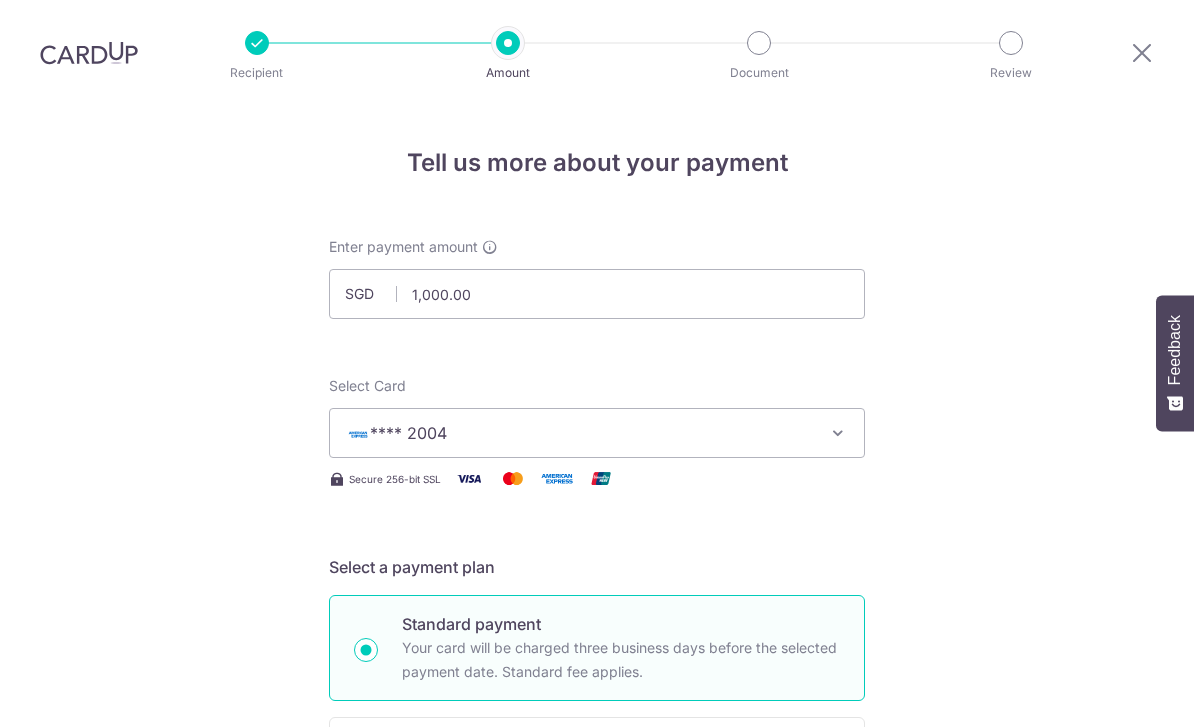 scroll, scrollTop: 64, scrollLeft: 0, axis: vertical 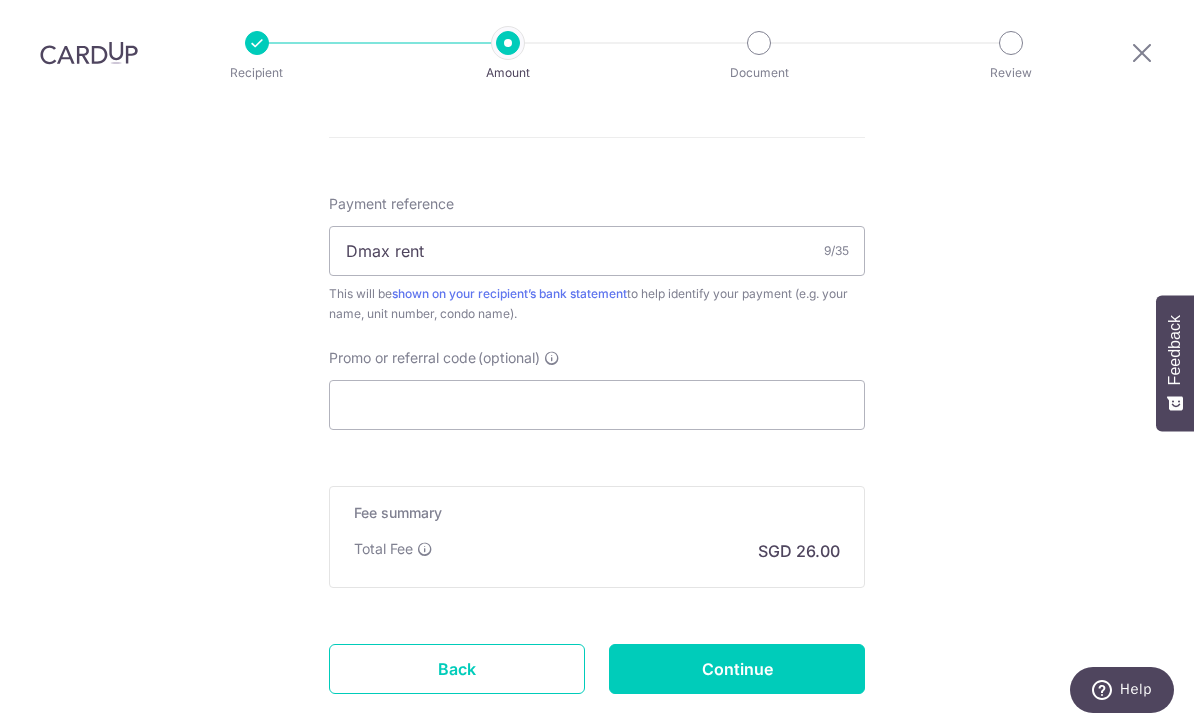 click on "Continue" at bounding box center (737, 669) 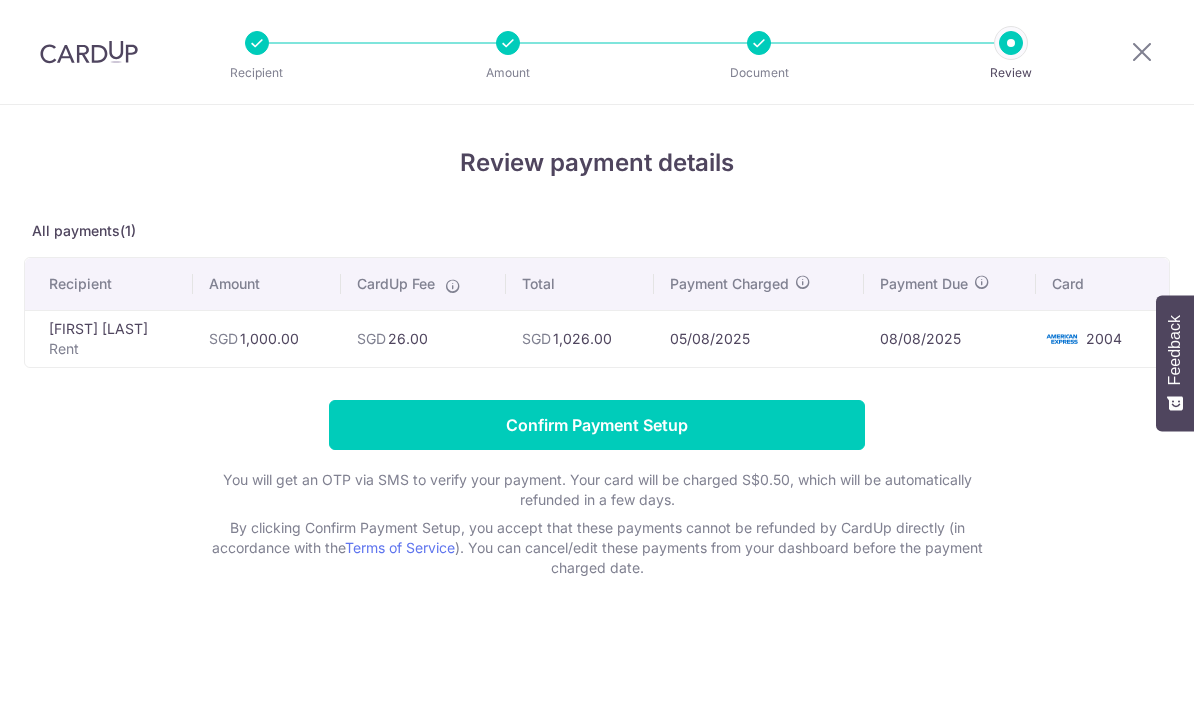 scroll, scrollTop: 0, scrollLeft: 0, axis: both 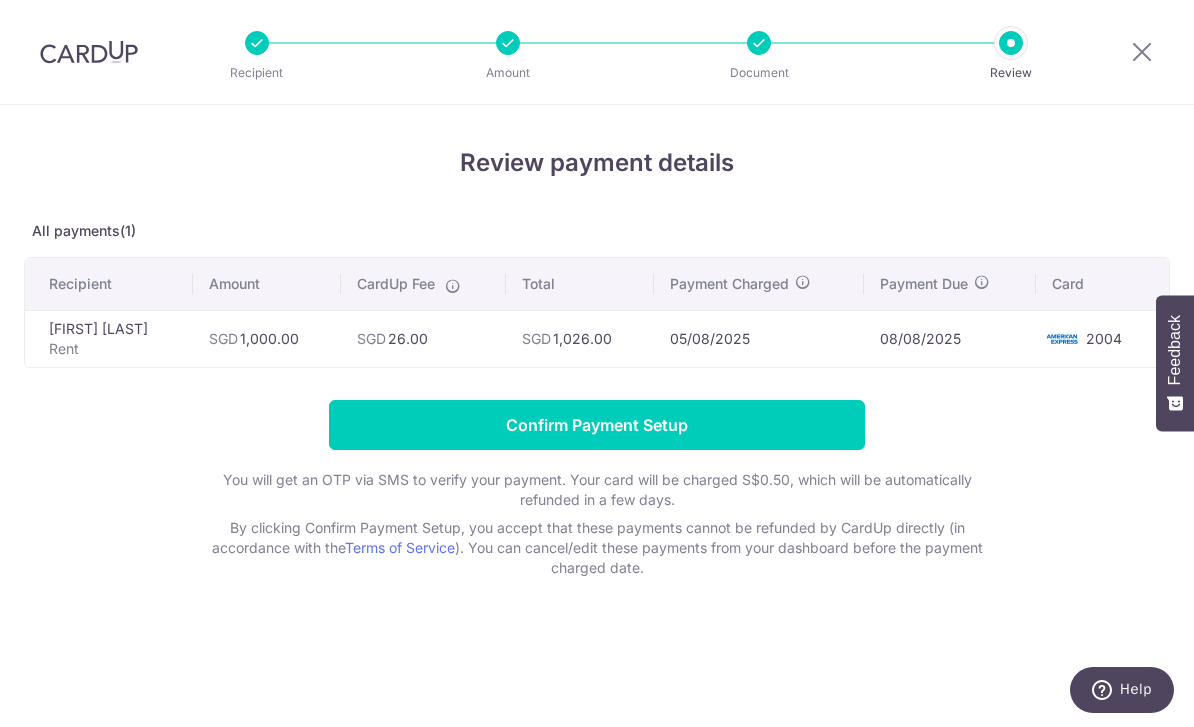 click on "Confirm Payment Setup" at bounding box center [597, 425] 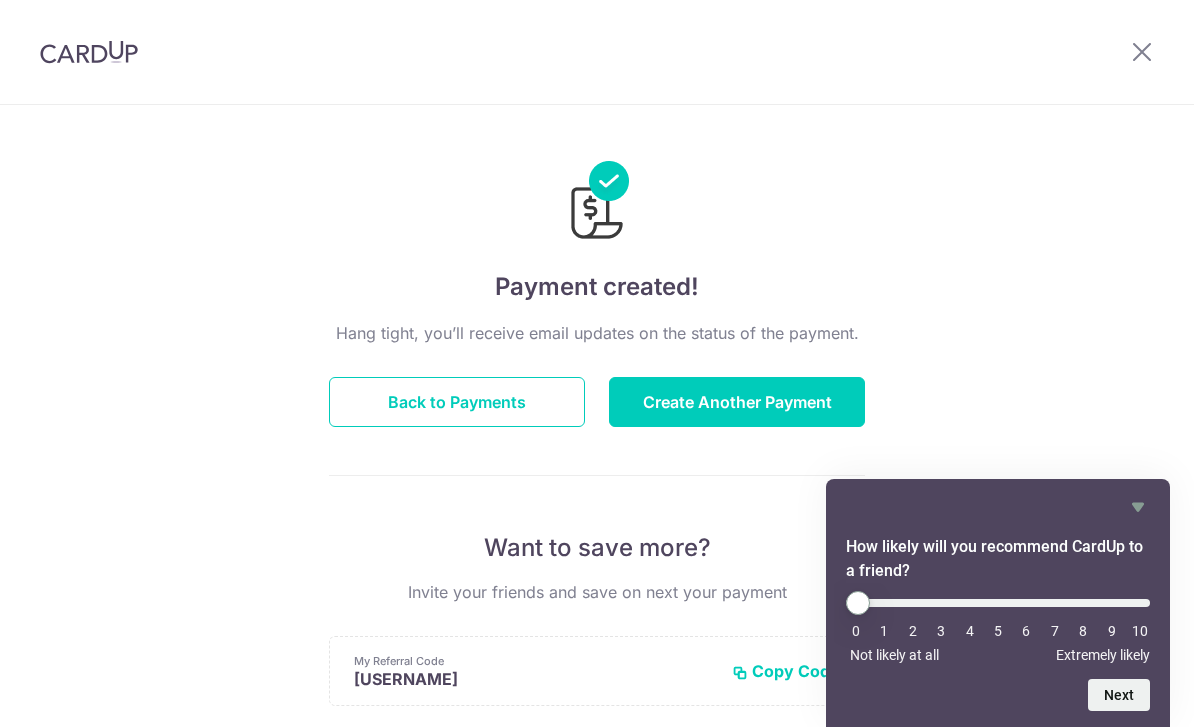 scroll, scrollTop: 0, scrollLeft: 0, axis: both 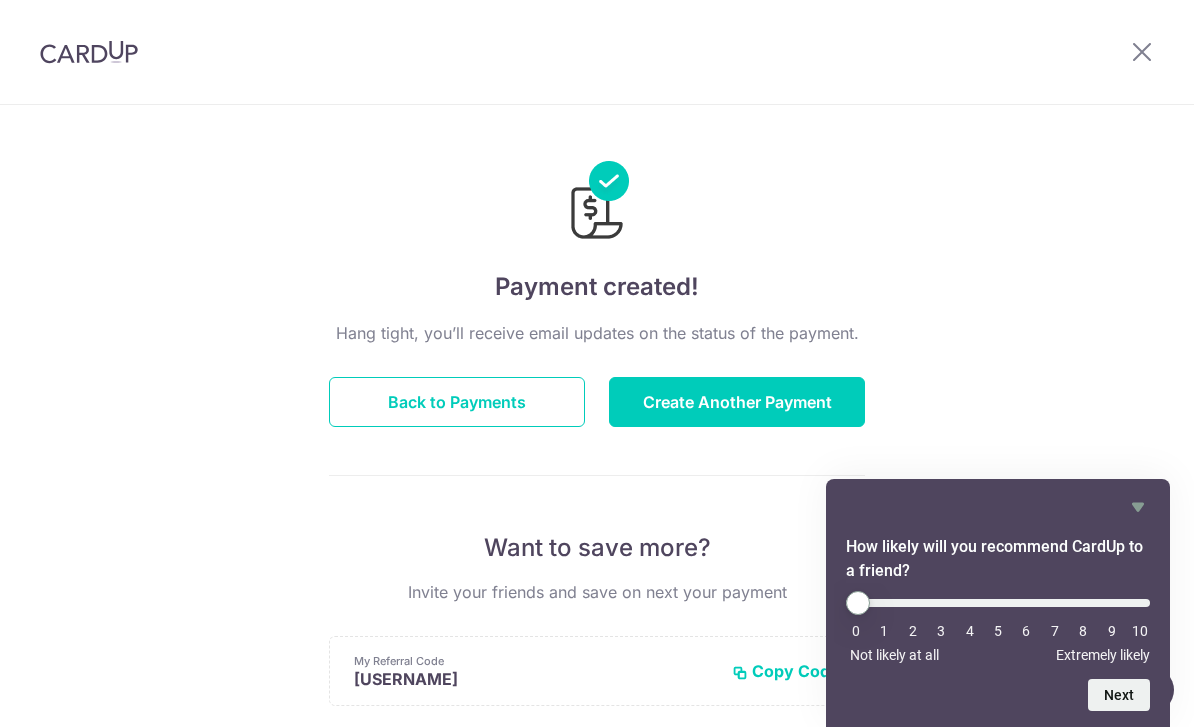 click on "Payment created!
Hang tight, you’ll receive email updates on the status of the payment.
Back to Payments
Create Another Payment
Want to save more?
Invite your friends and save on next your payment
My Referral Code
[REFFERRAL_CODE]
Copy Code
Copied
Facebook
Twitter
WhatsApp
Email" at bounding box center [597, 639] 